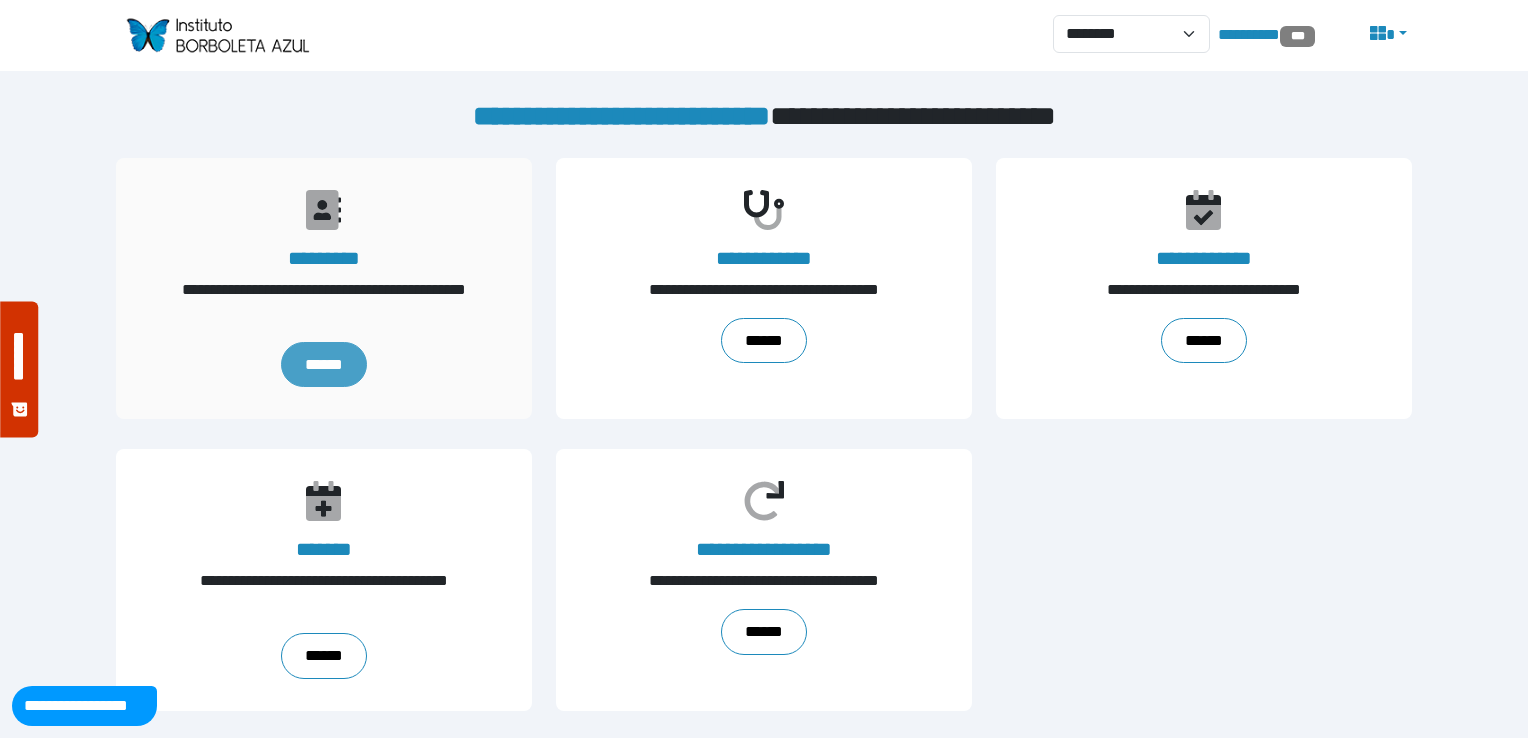 scroll, scrollTop: 0, scrollLeft: 0, axis: both 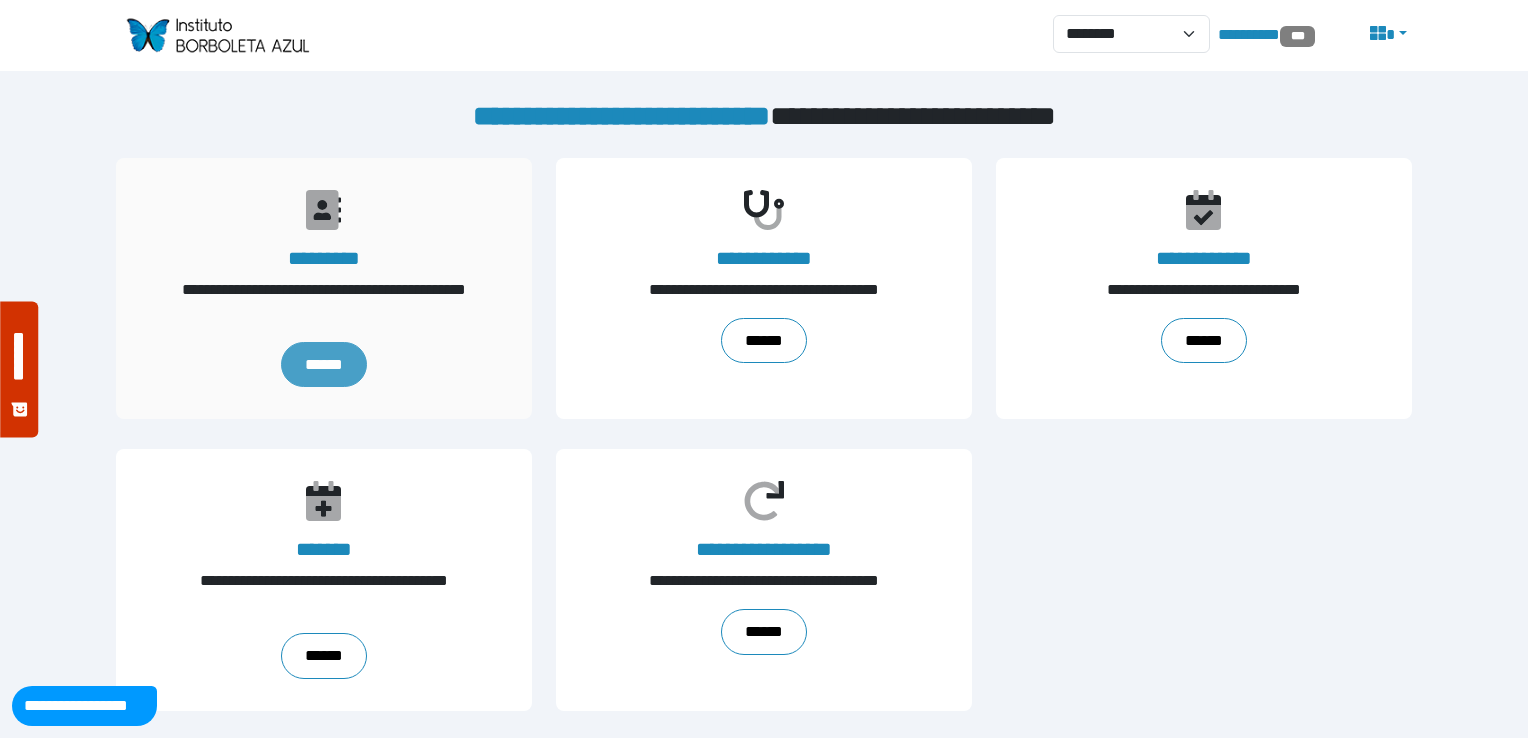 click on "******" at bounding box center [324, 365] 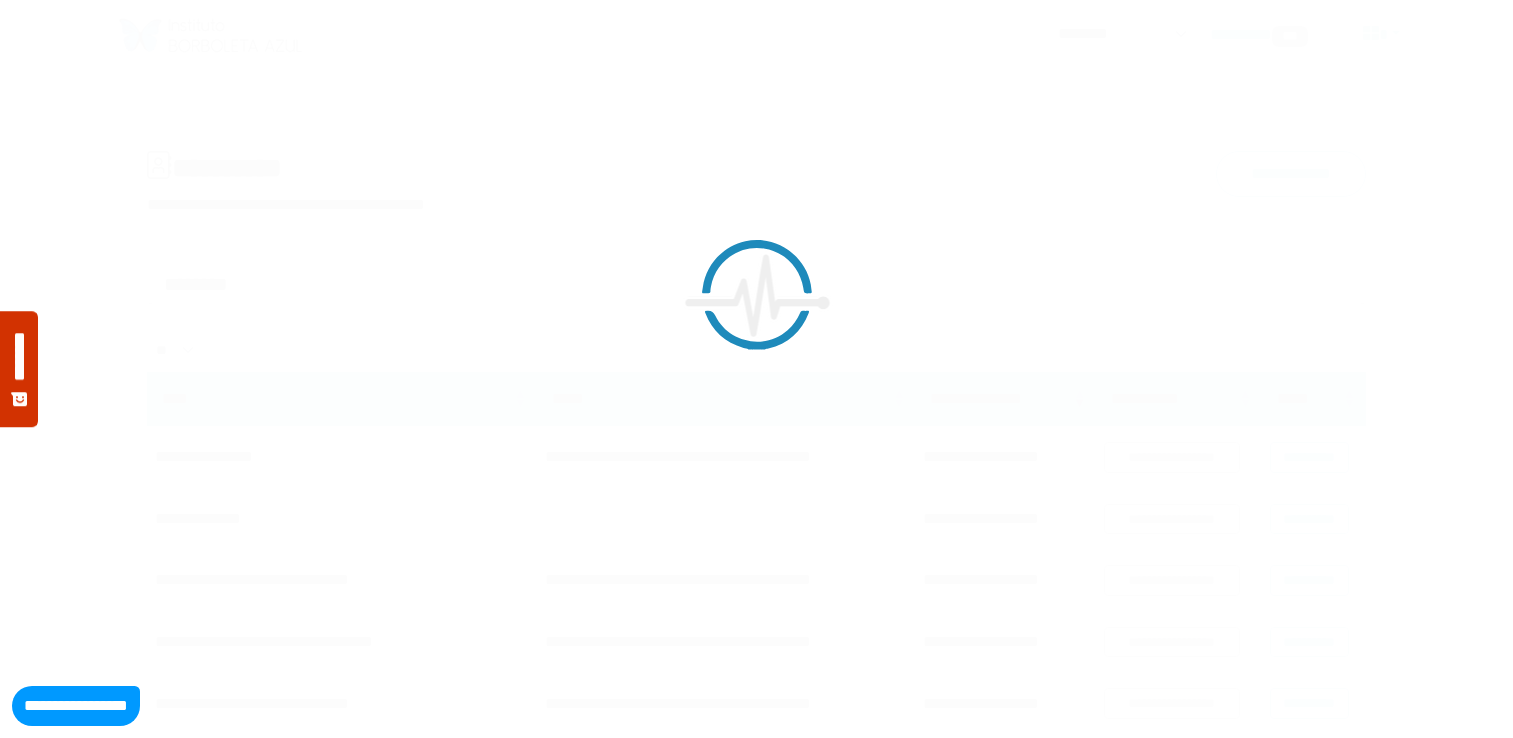 scroll, scrollTop: 0, scrollLeft: 0, axis: both 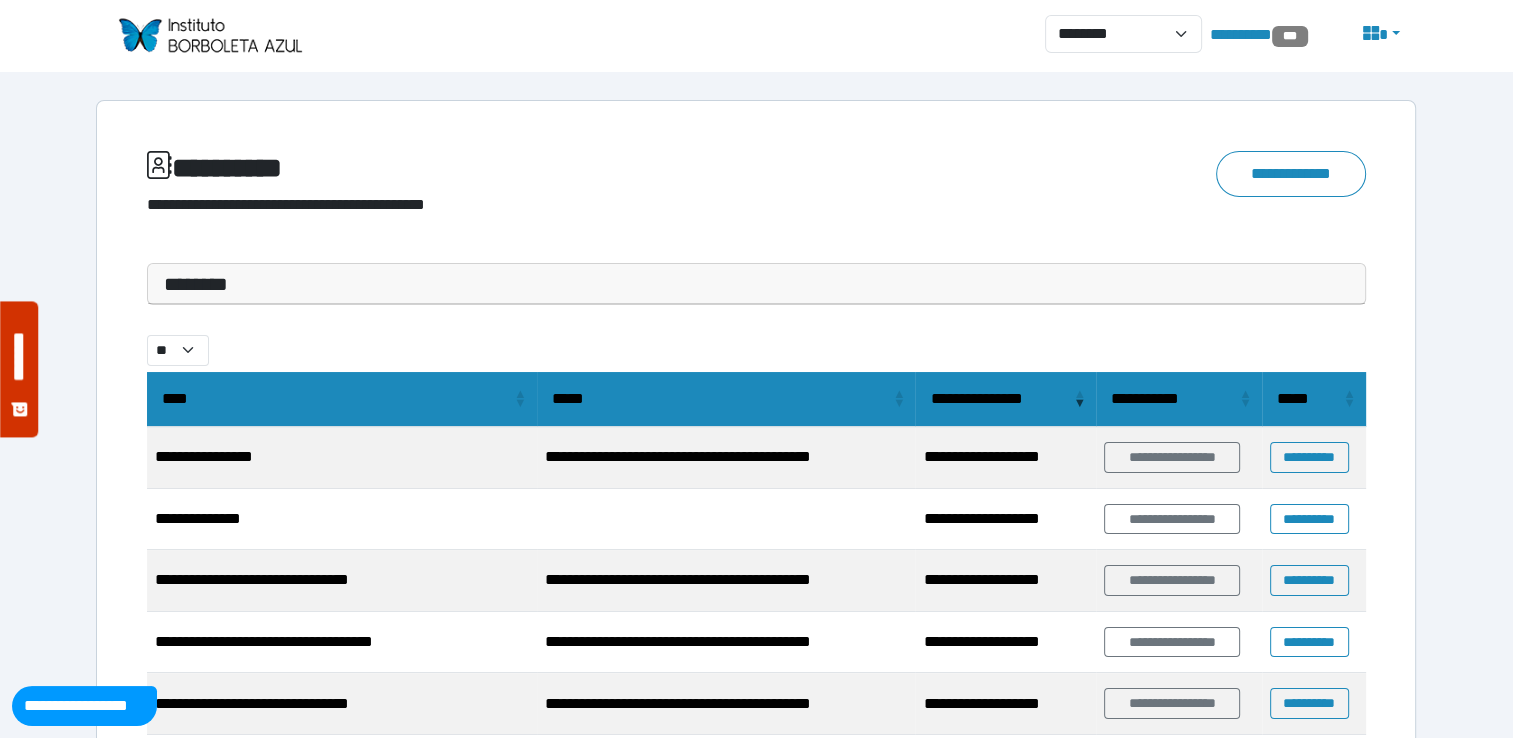 click on "********" at bounding box center [756, 284] 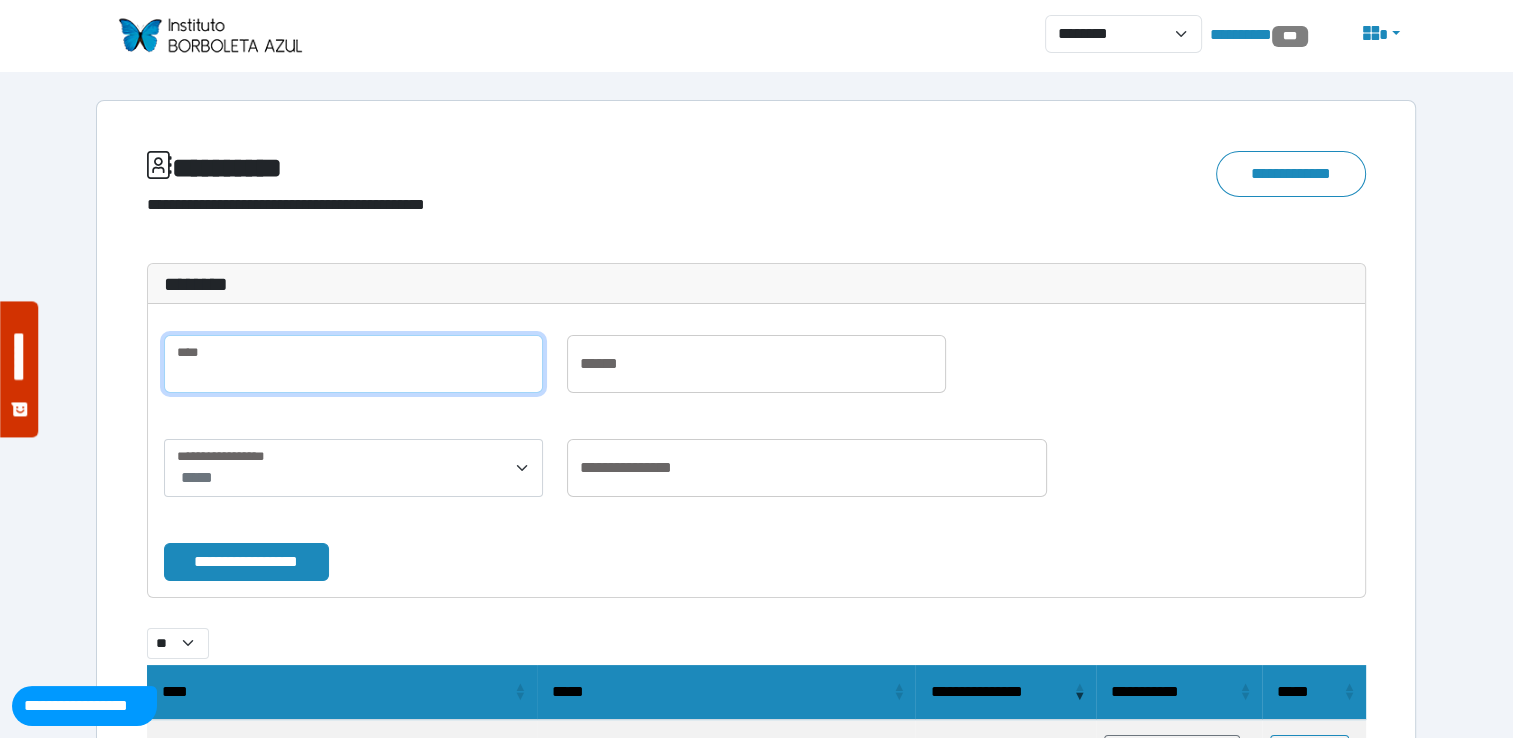 click at bounding box center [353, 364] 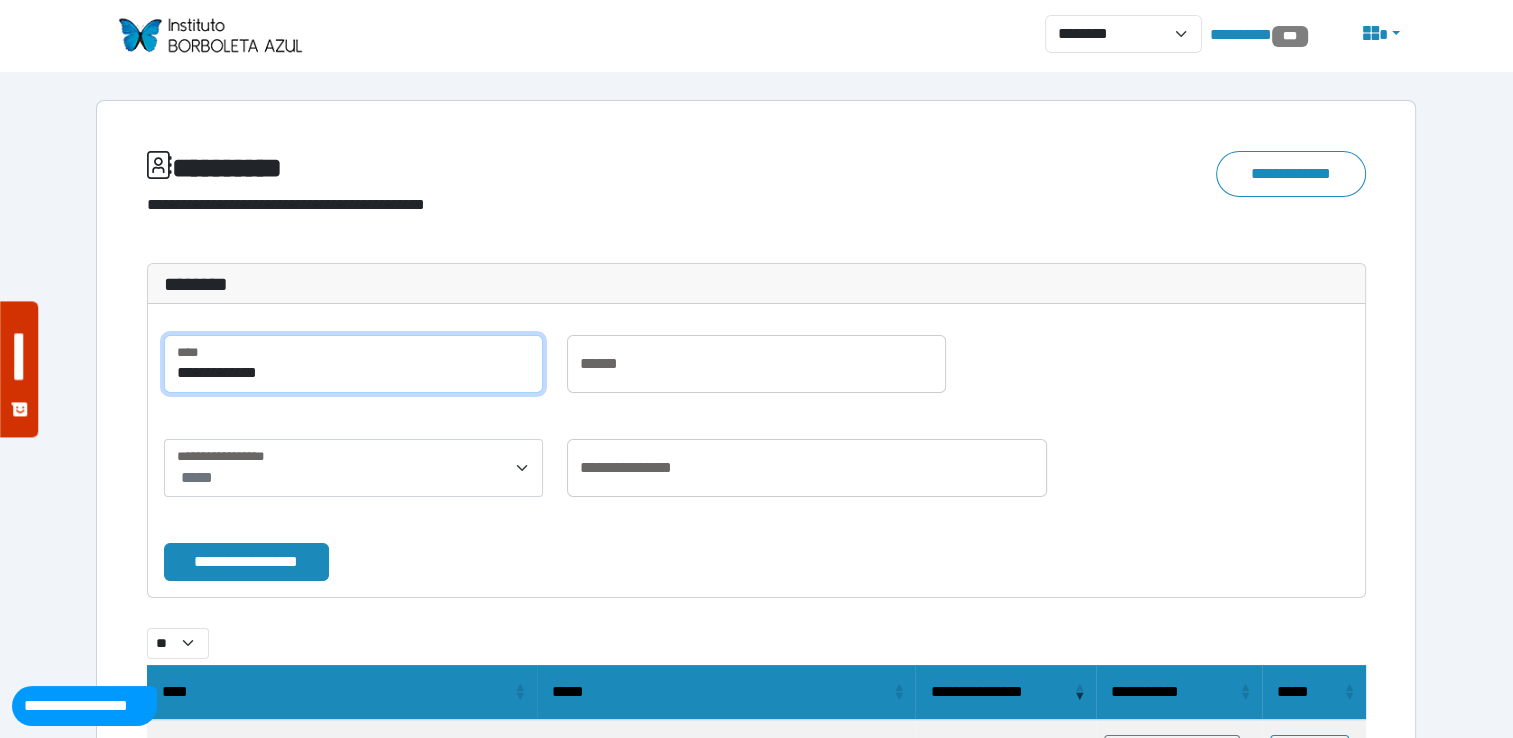 type on "**********" 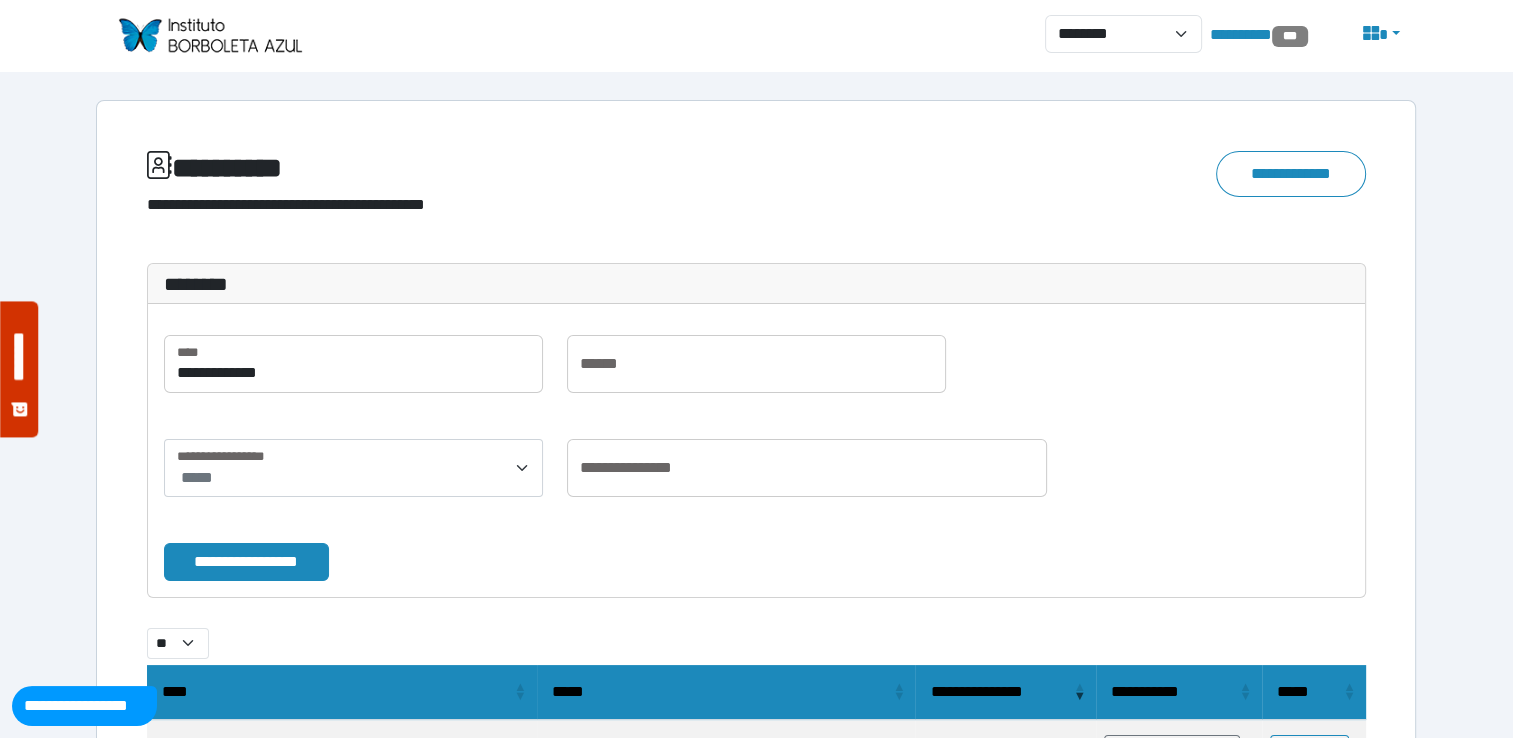 click on "*****" at bounding box center [353, 468] 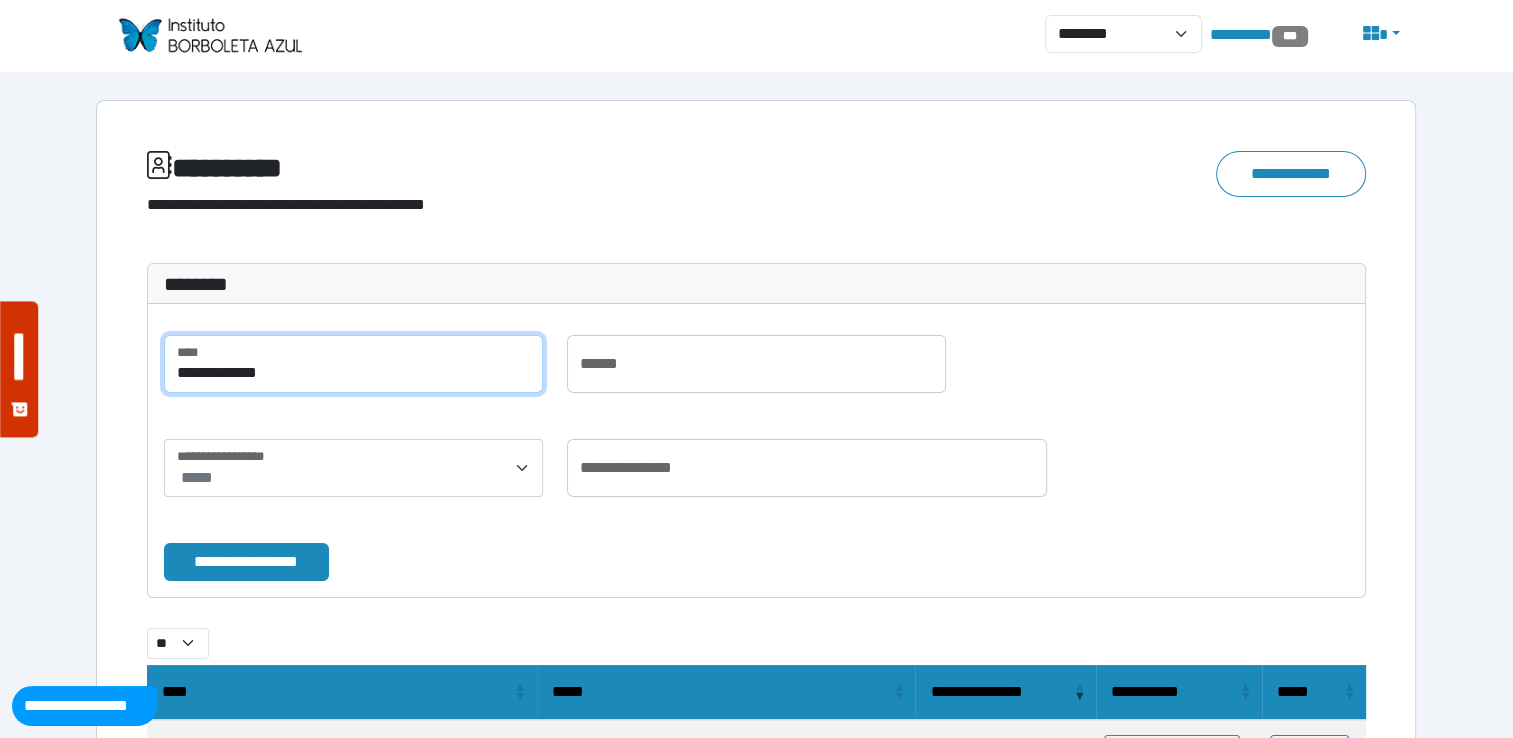 click on "**********" at bounding box center [353, 364] 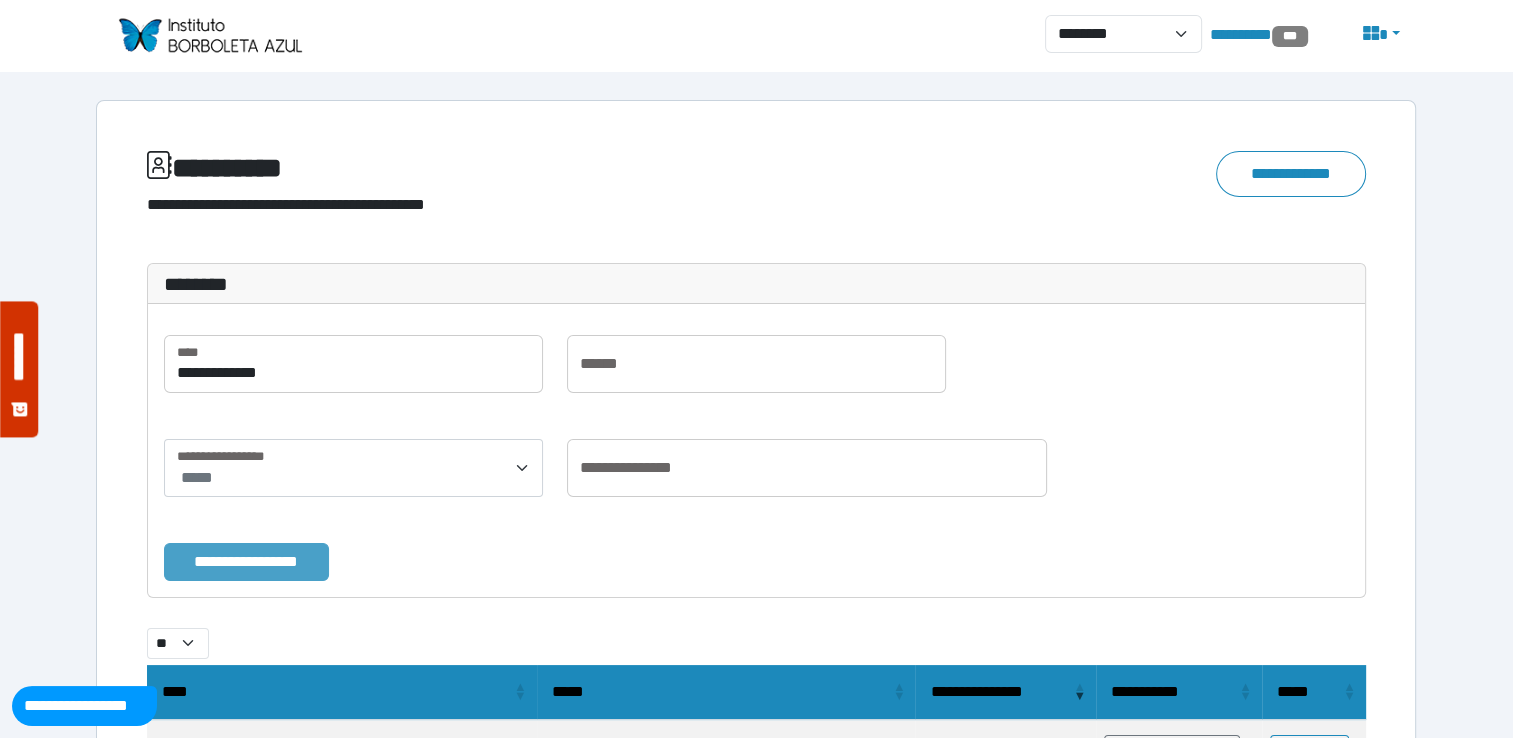 click on "**********" at bounding box center (246, 562) 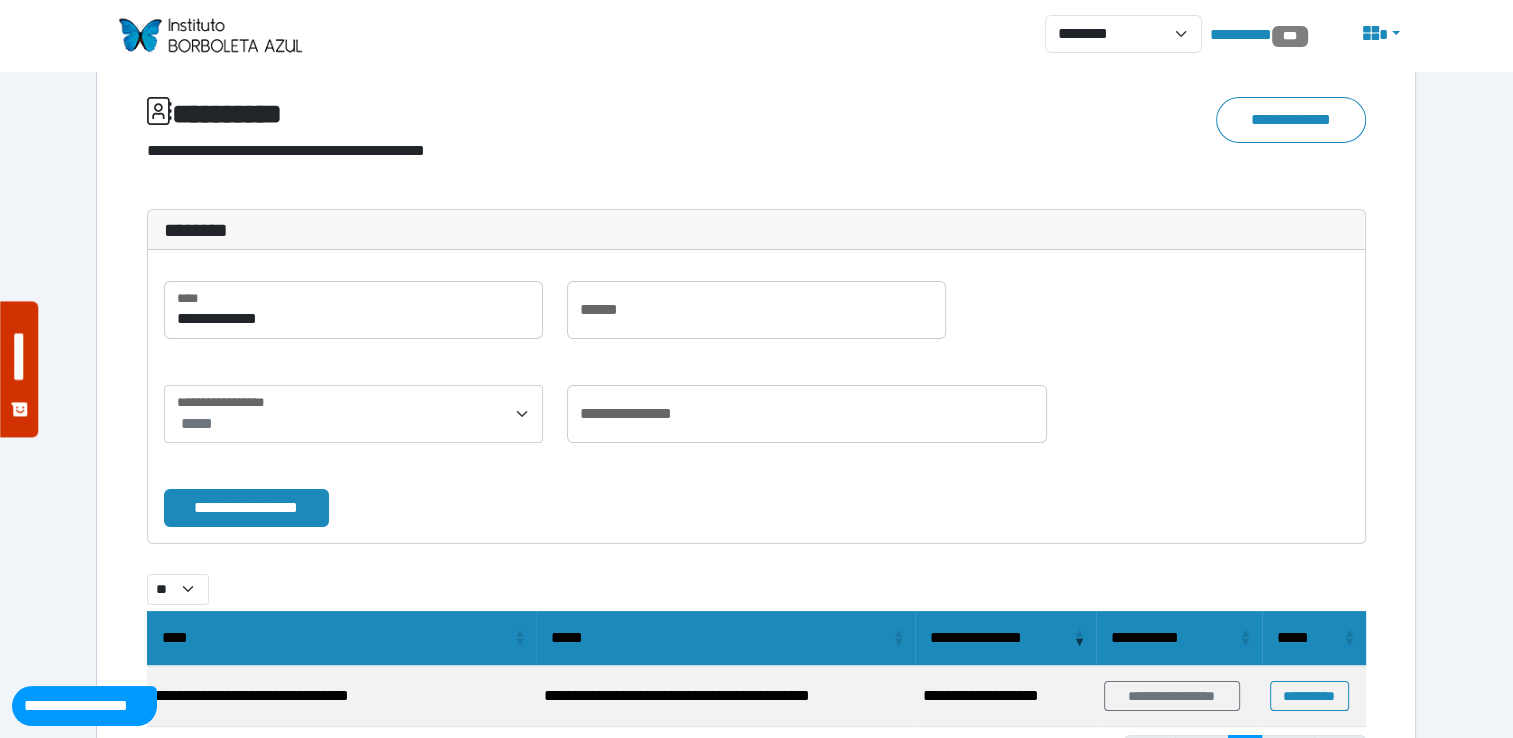 scroll, scrollTop: 160, scrollLeft: 0, axis: vertical 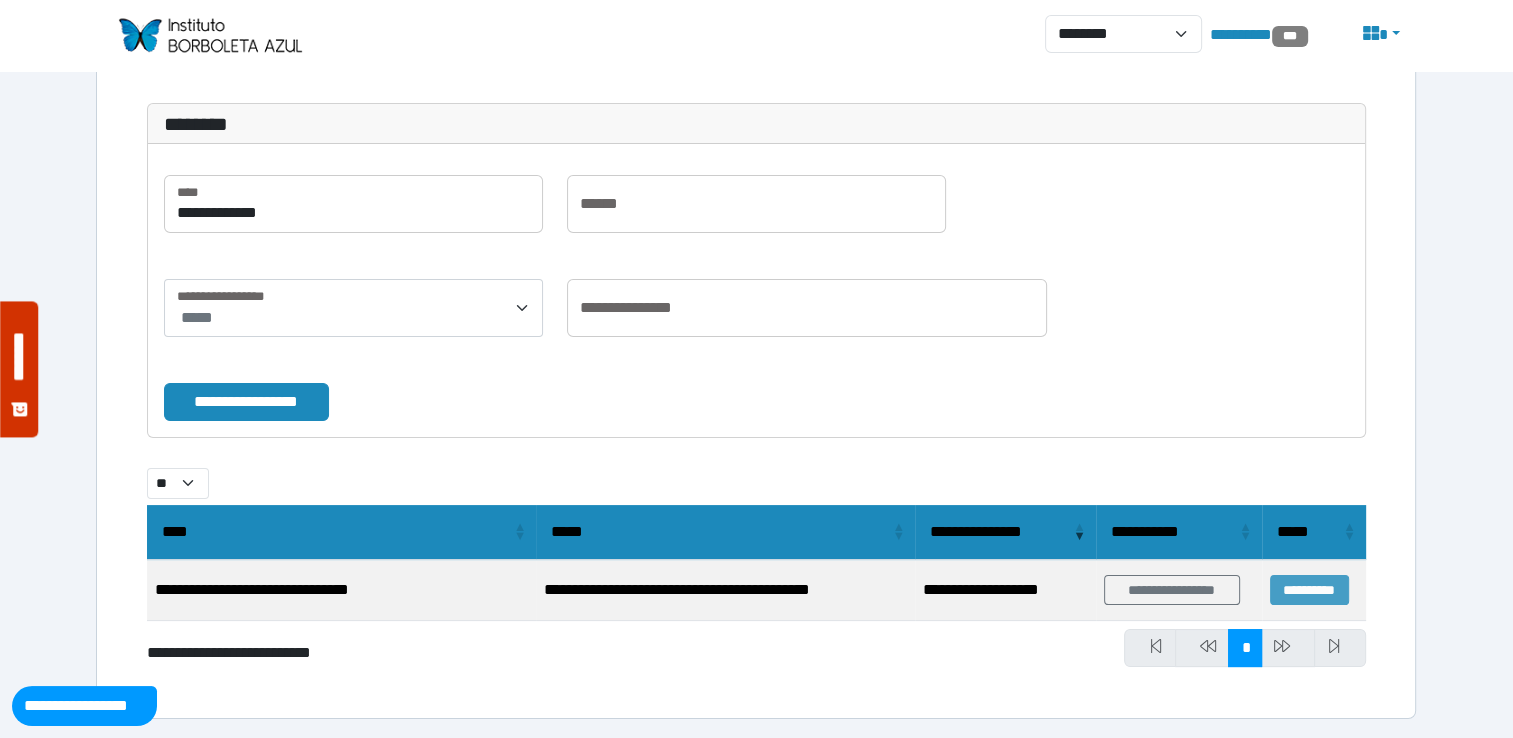 click on "**********" at bounding box center (1309, 590) 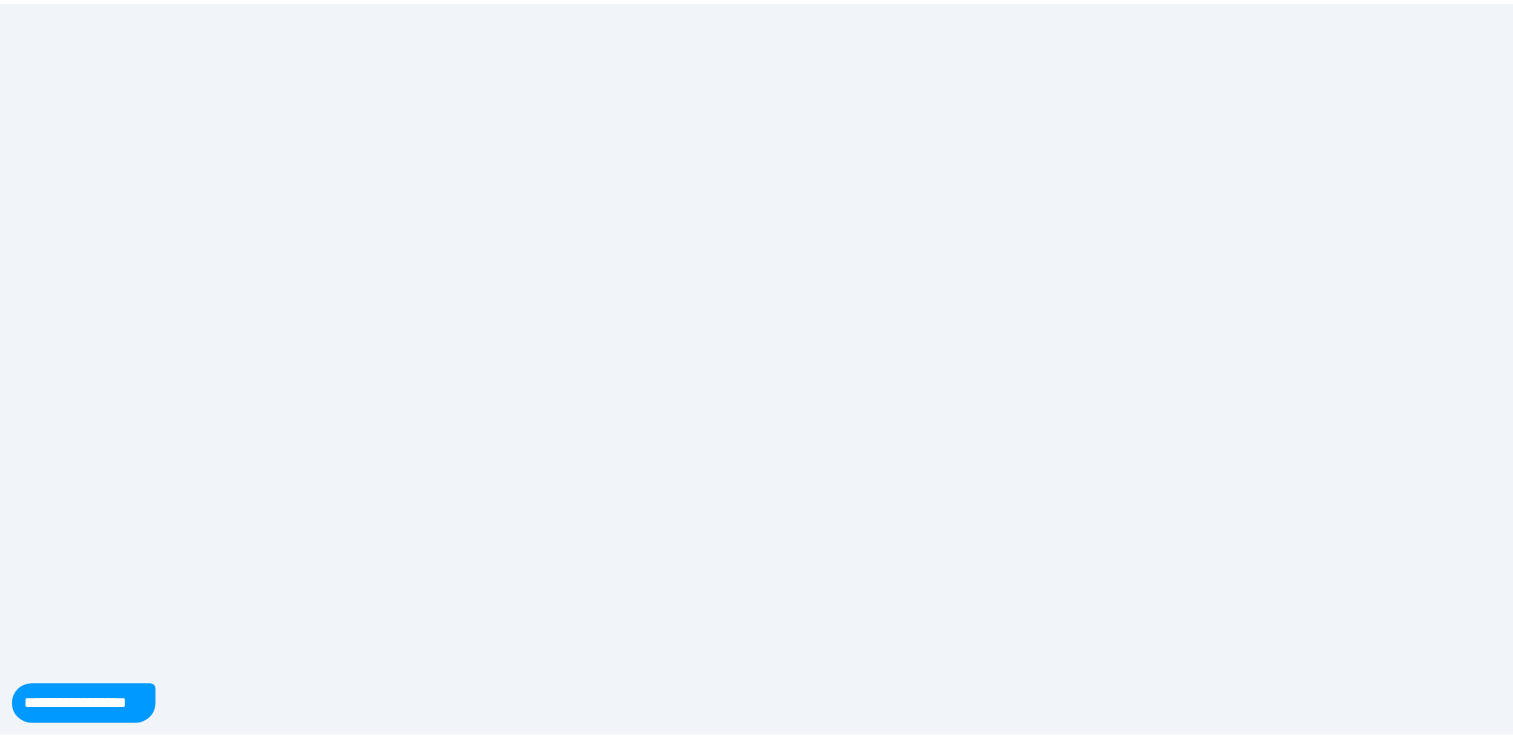 scroll, scrollTop: 0, scrollLeft: 0, axis: both 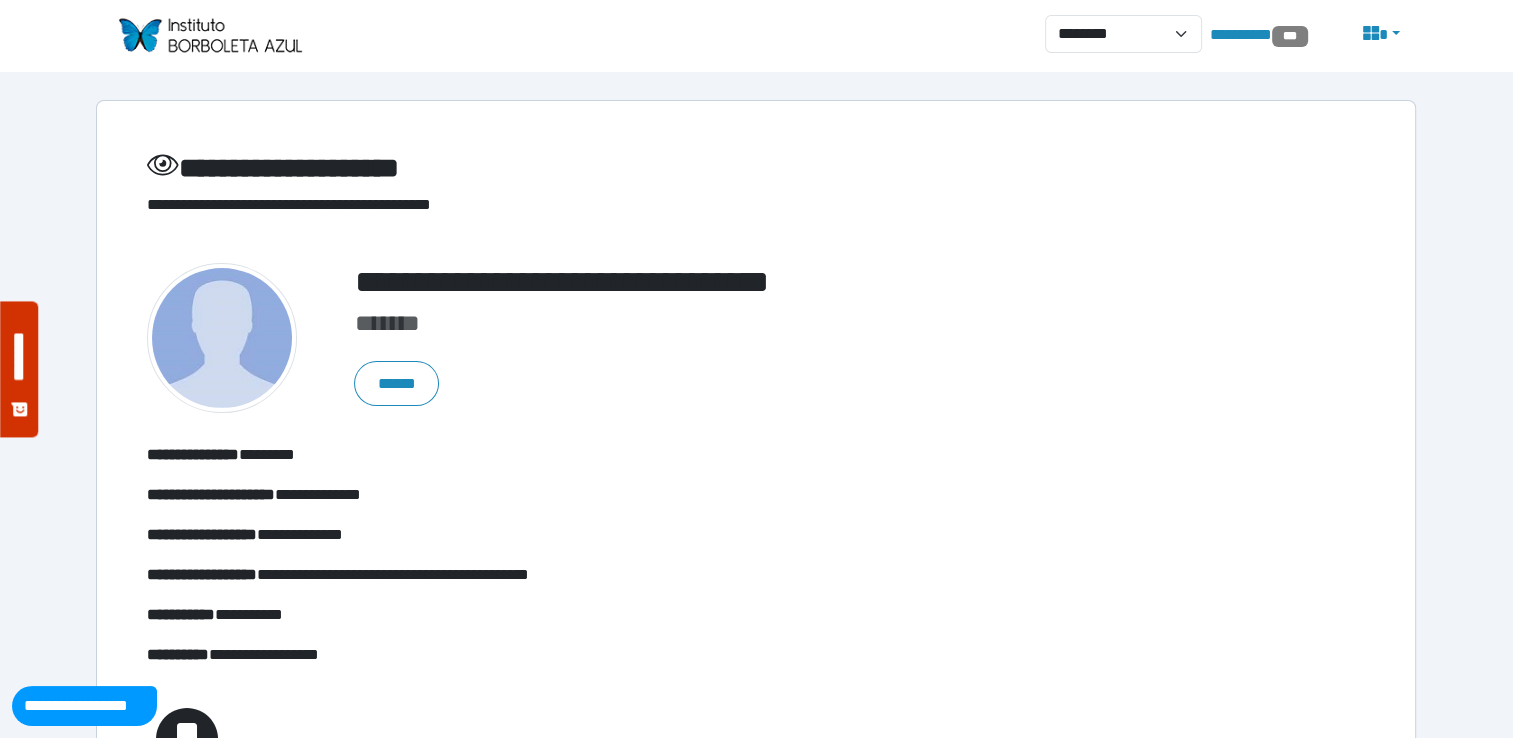 click at bounding box center (209, 35) 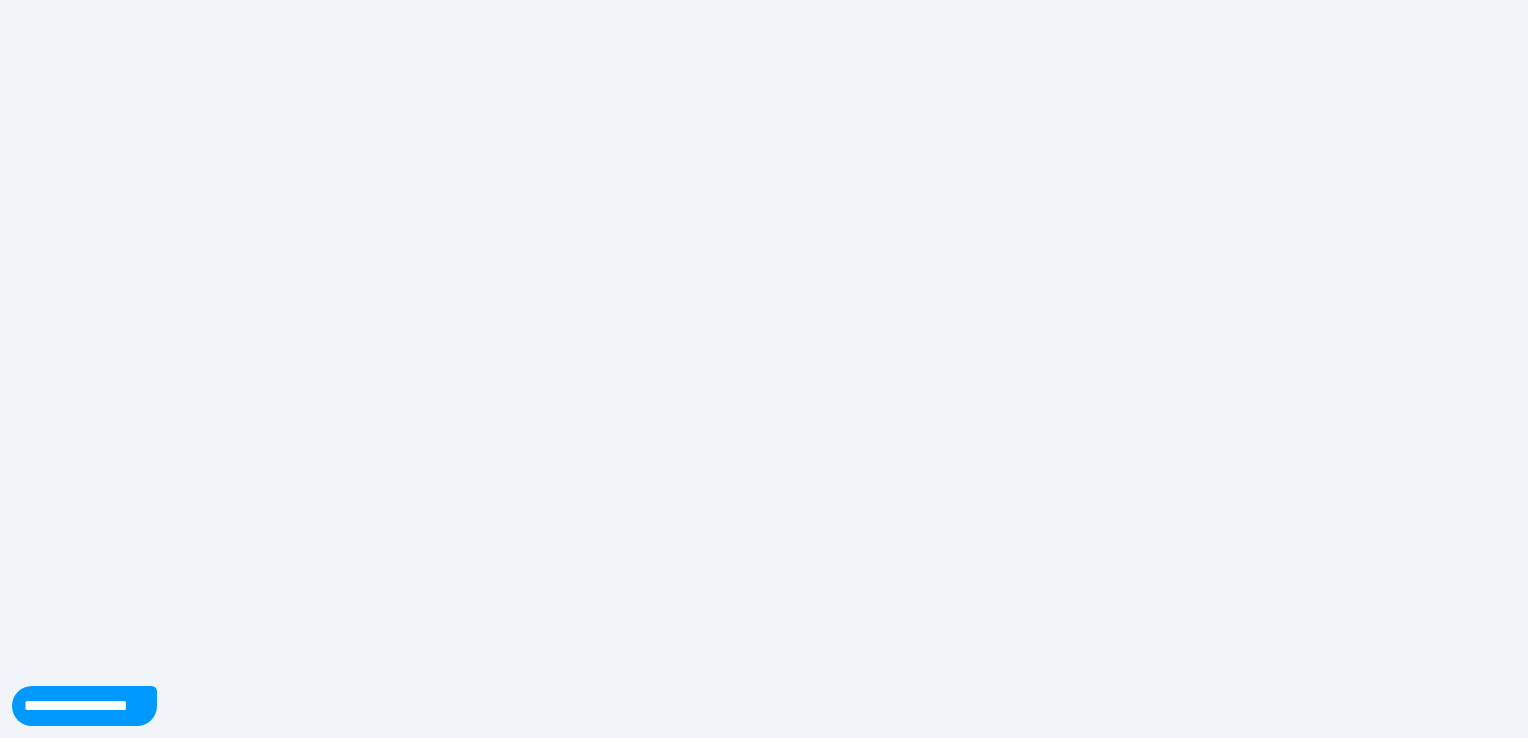 scroll, scrollTop: 0, scrollLeft: 0, axis: both 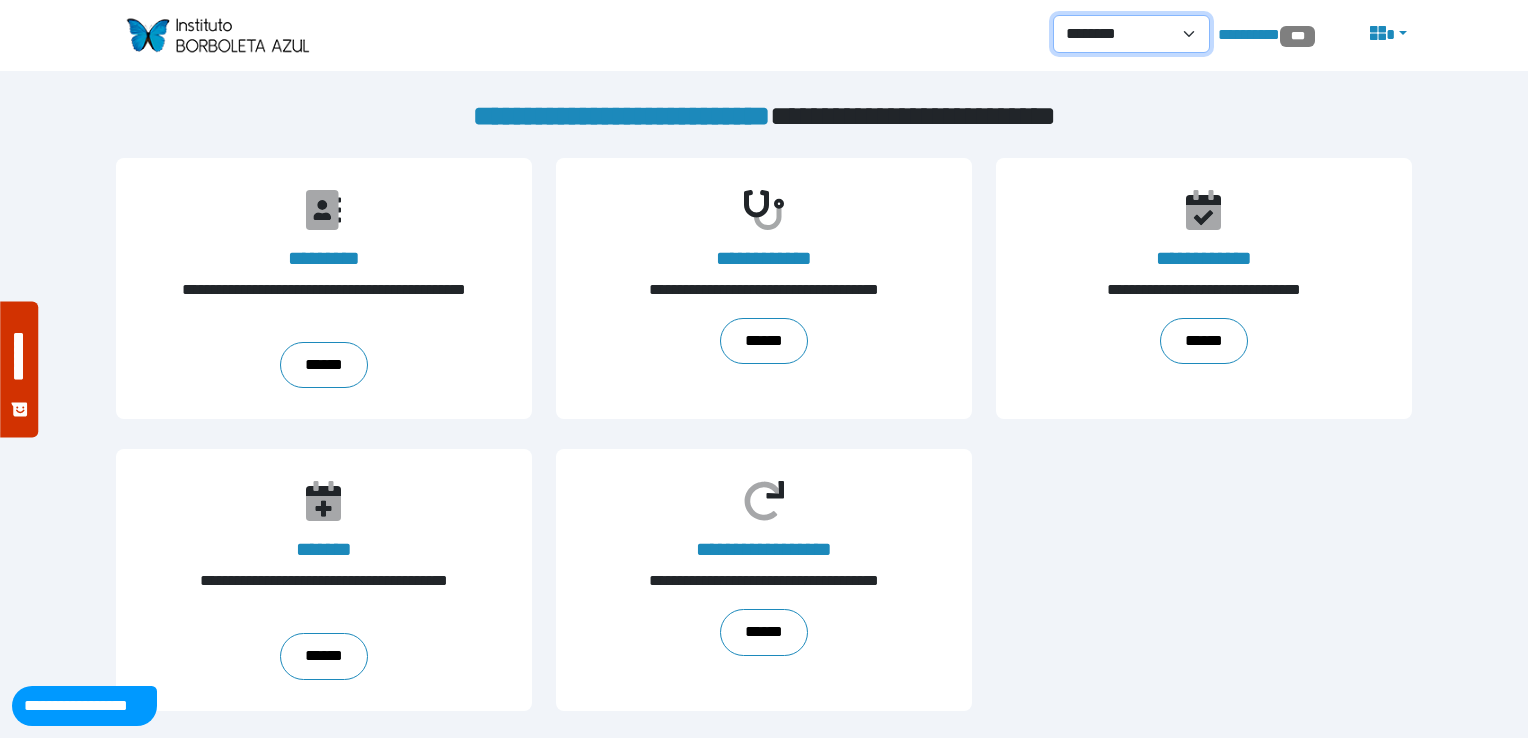 click on "**********" at bounding box center [1131, 34] 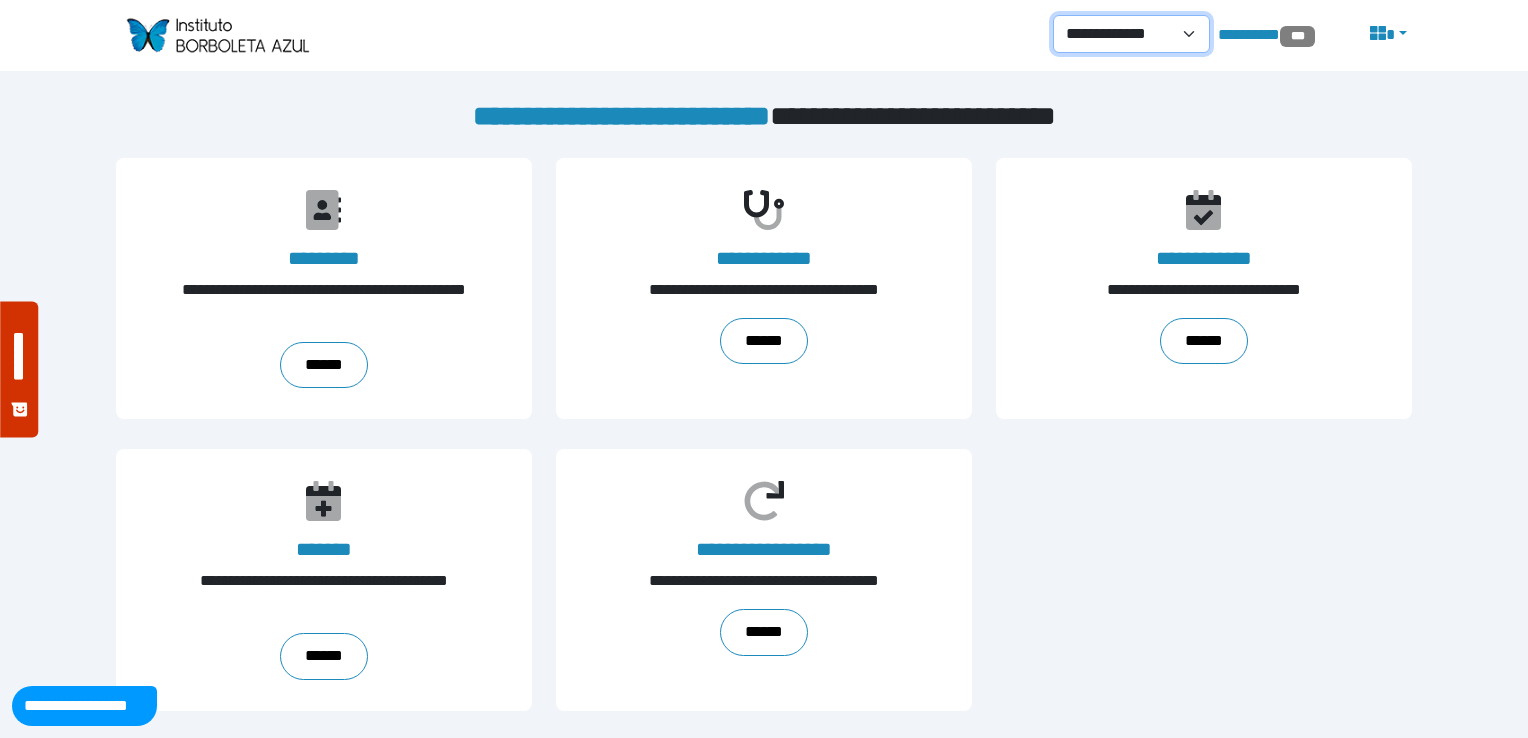 click on "**********" at bounding box center (1131, 34) 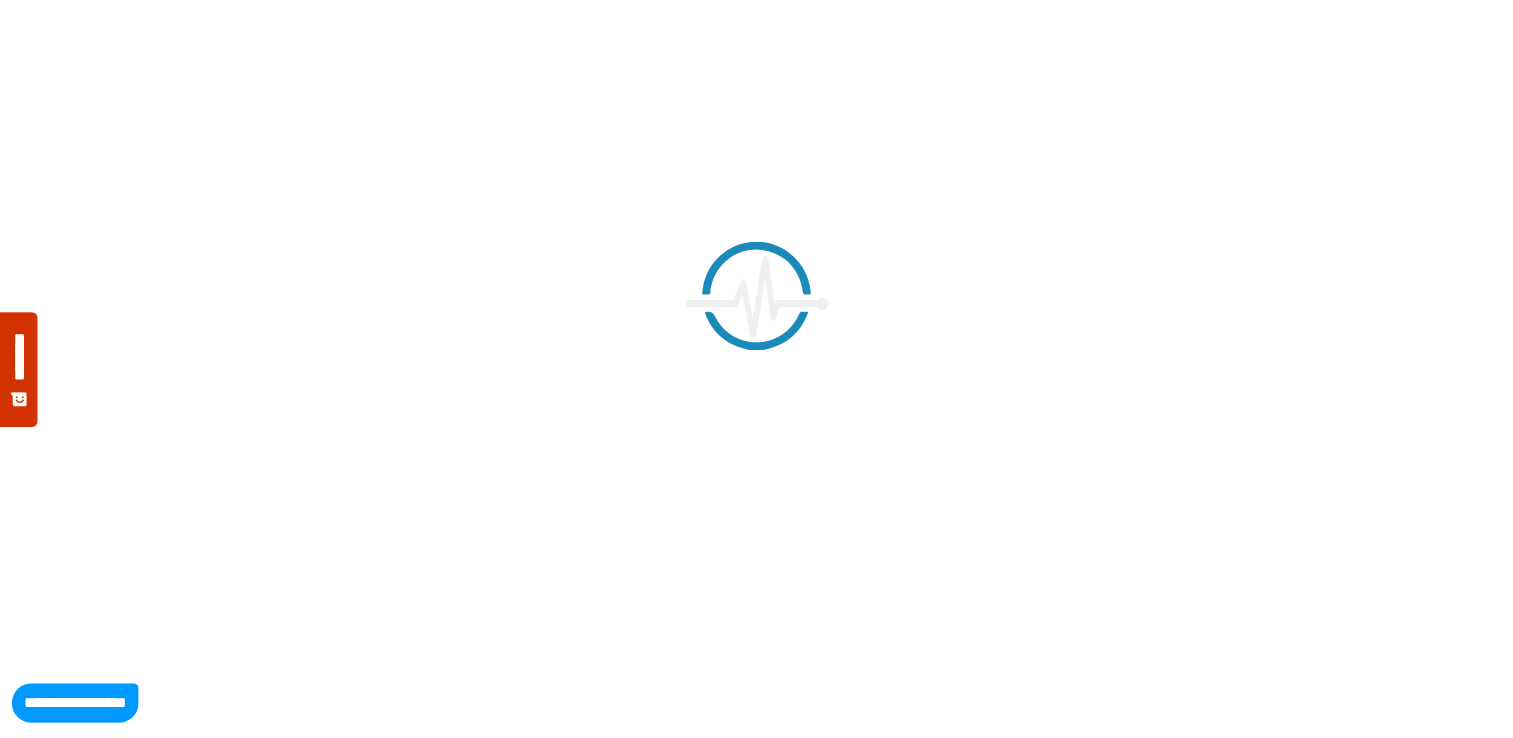 scroll, scrollTop: 0, scrollLeft: 0, axis: both 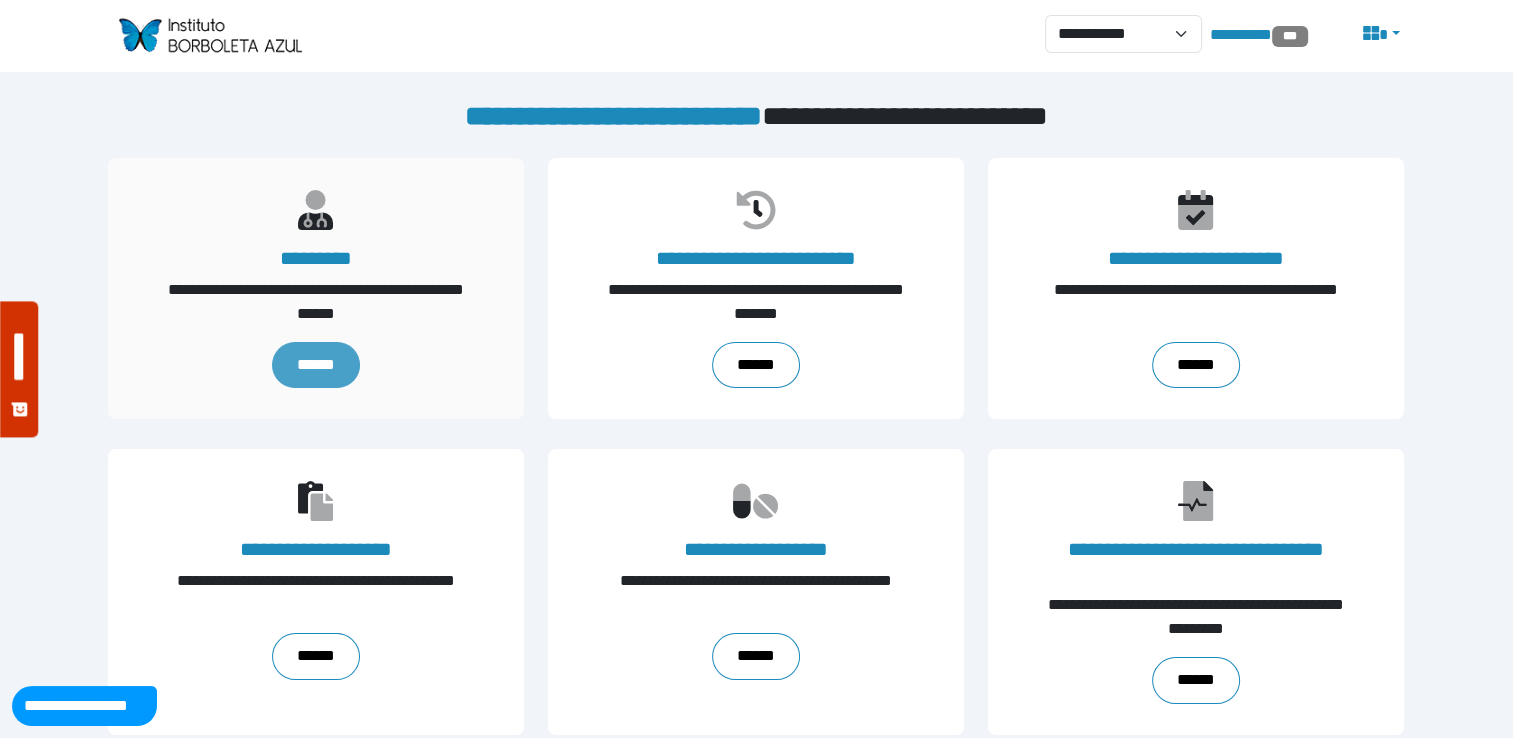 click on "******" at bounding box center [316, 365] 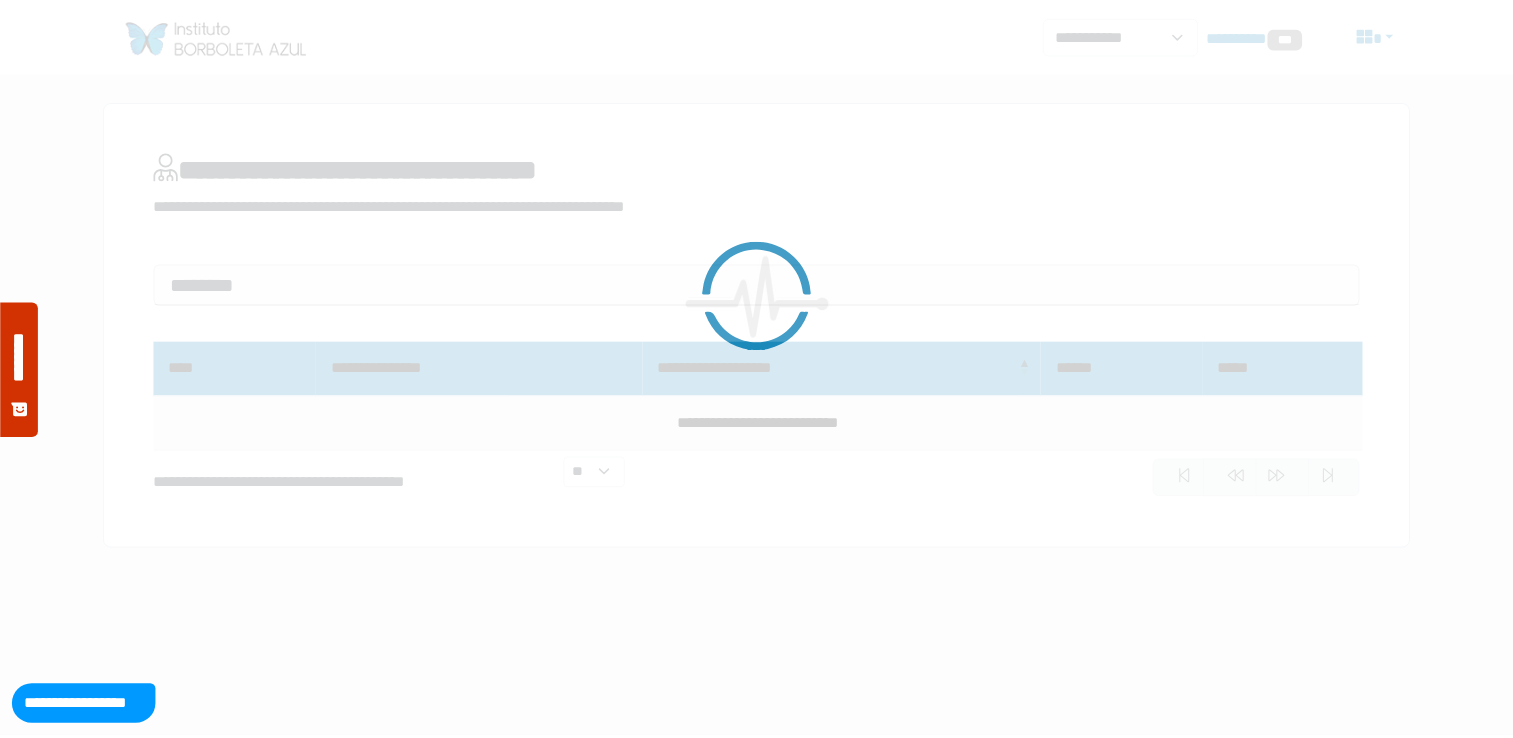 scroll, scrollTop: 0, scrollLeft: 0, axis: both 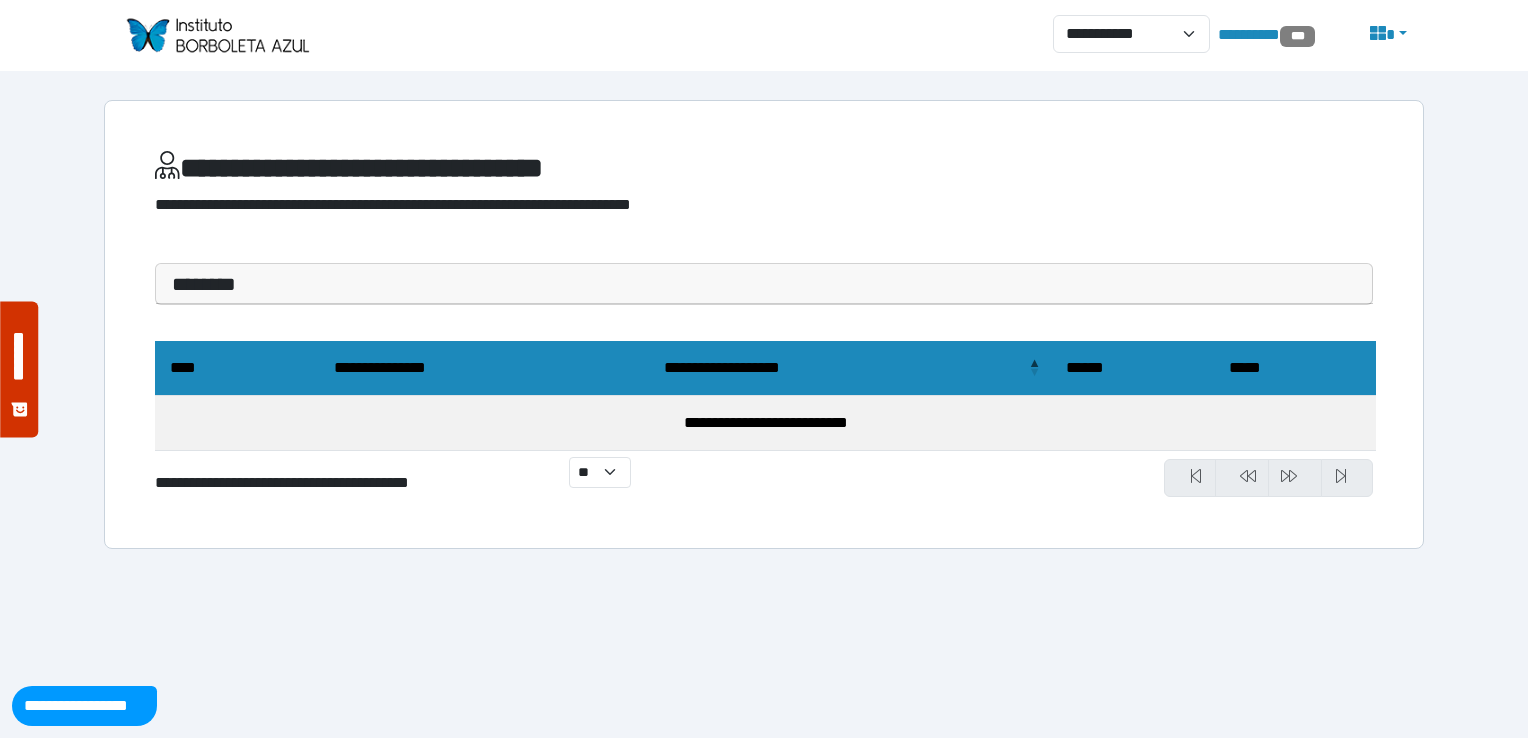 click on "********" at bounding box center (764, 284) 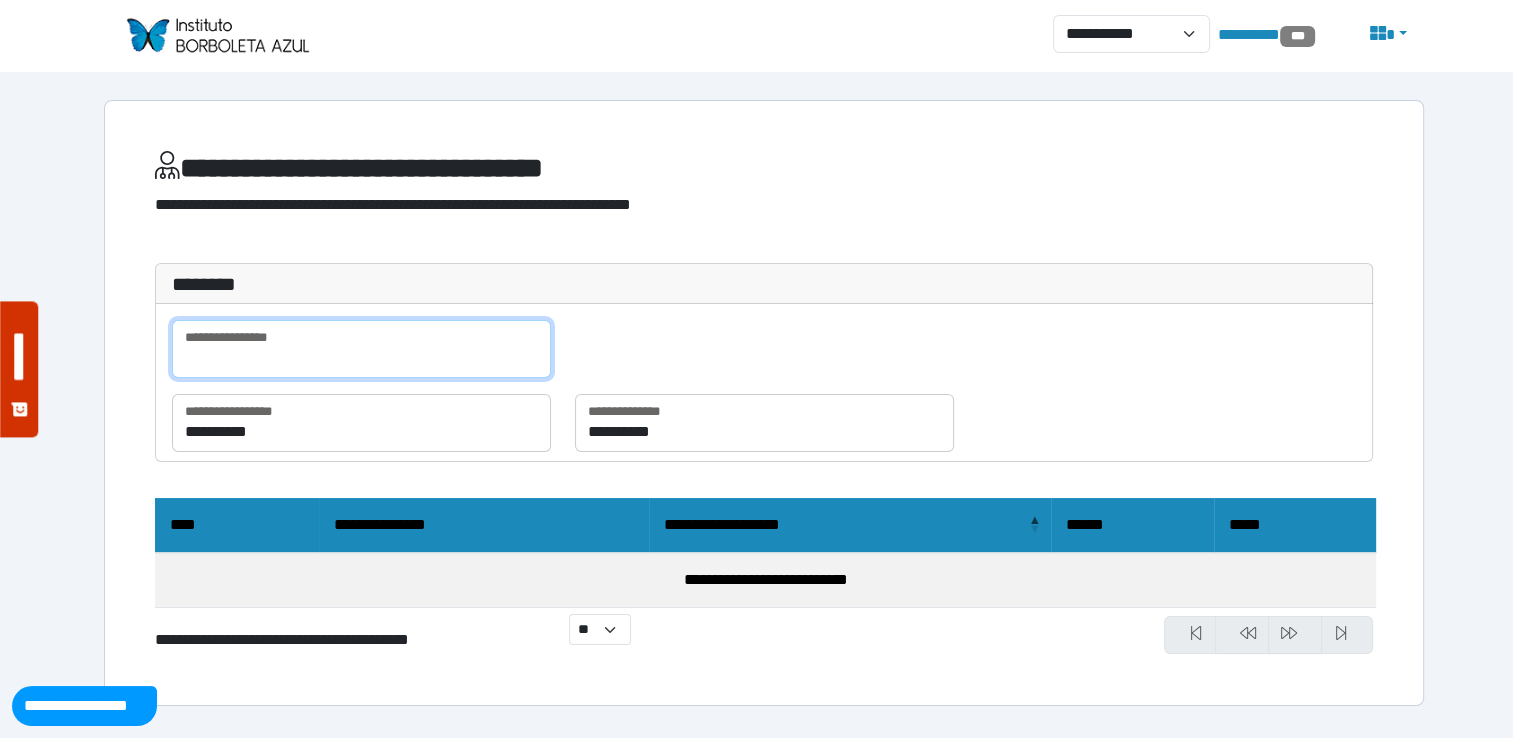 click at bounding box center (361, 349) 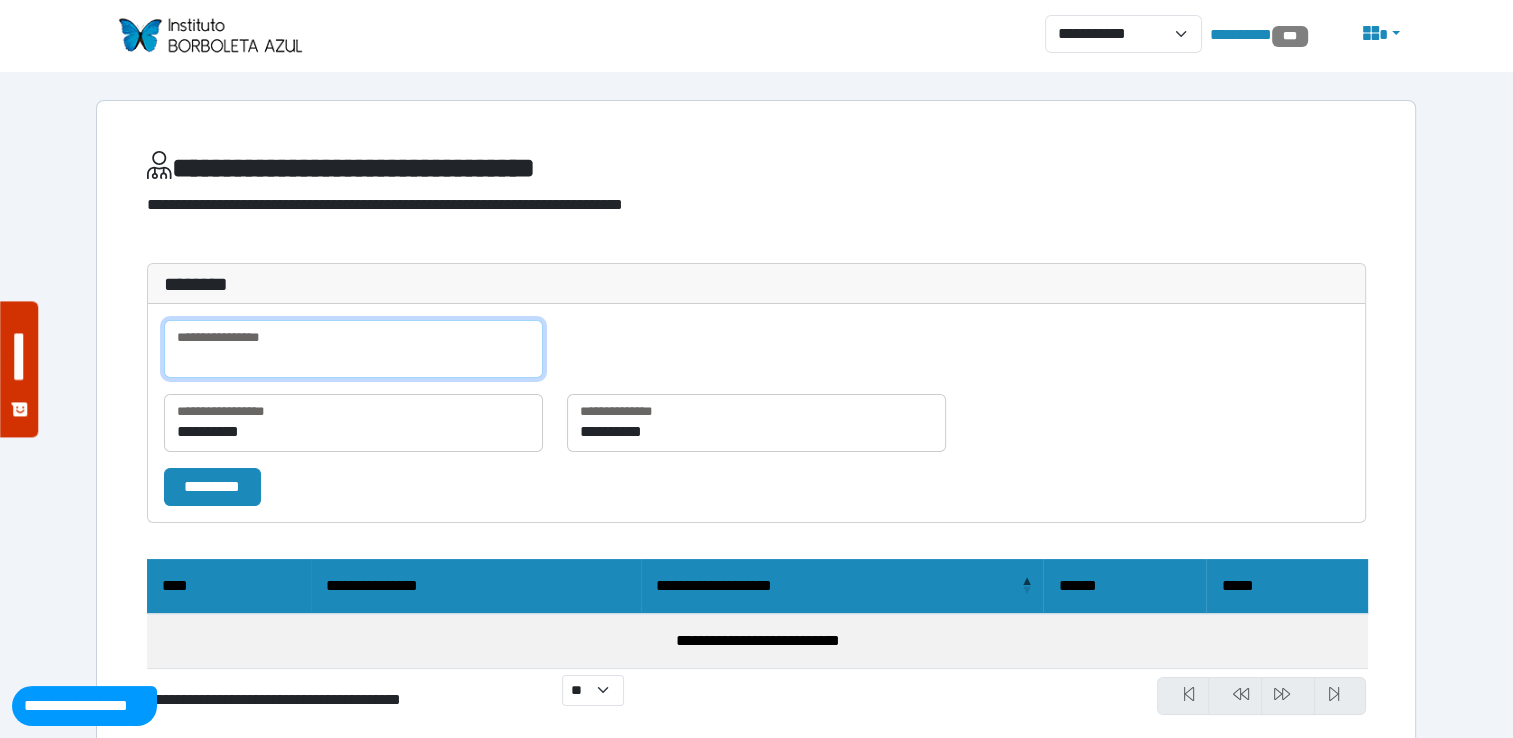 paste on "**********" 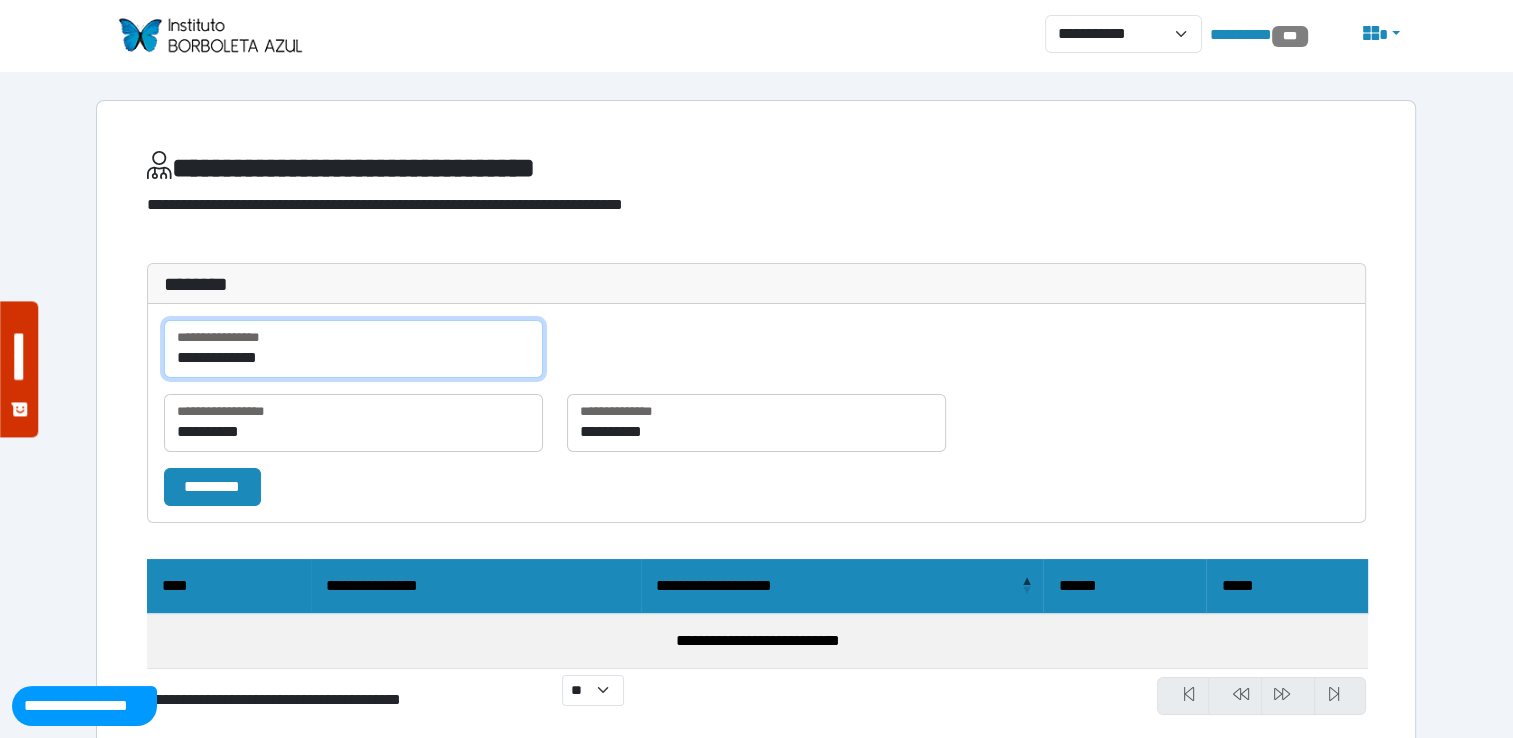 type on "**********" 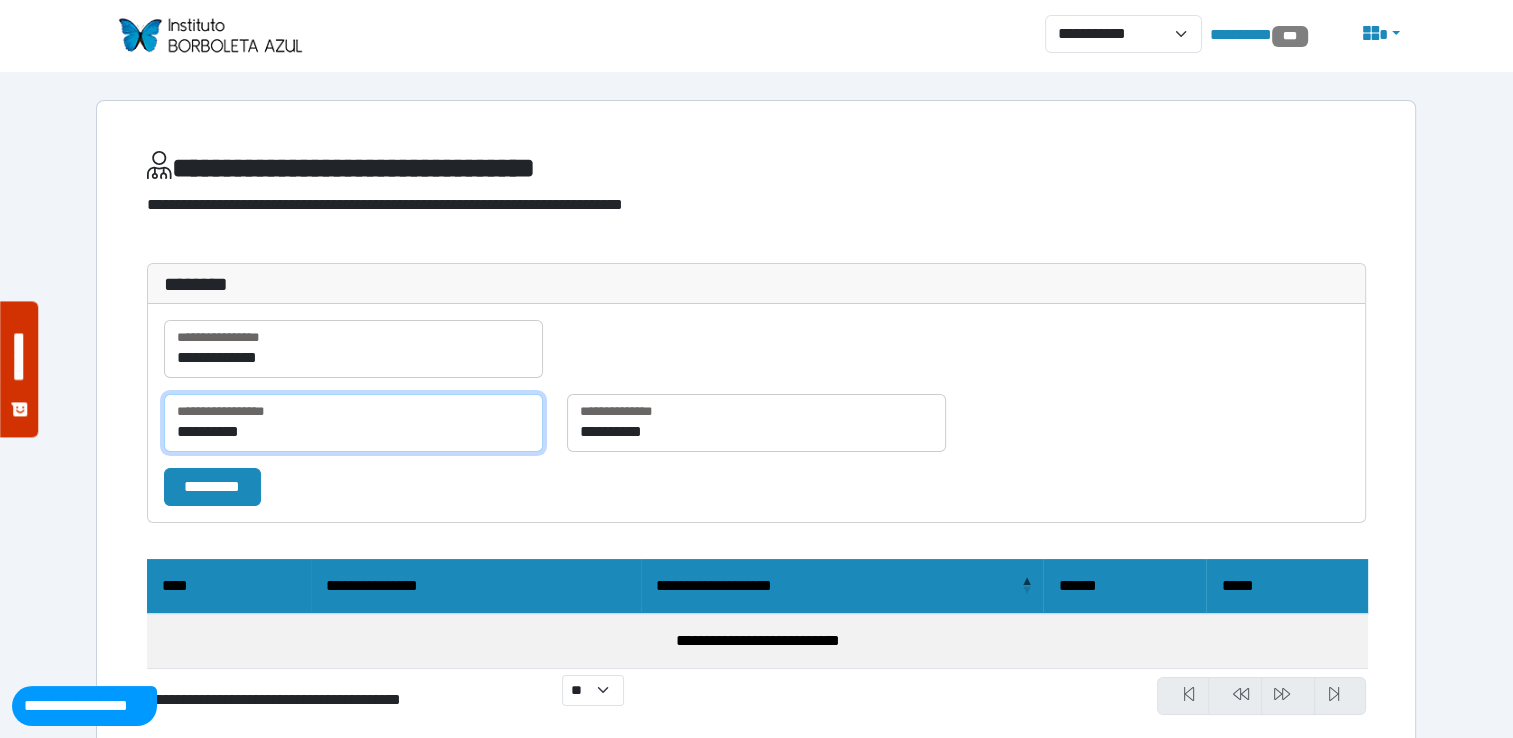 click on "**********" at bounding box center (353, 423) 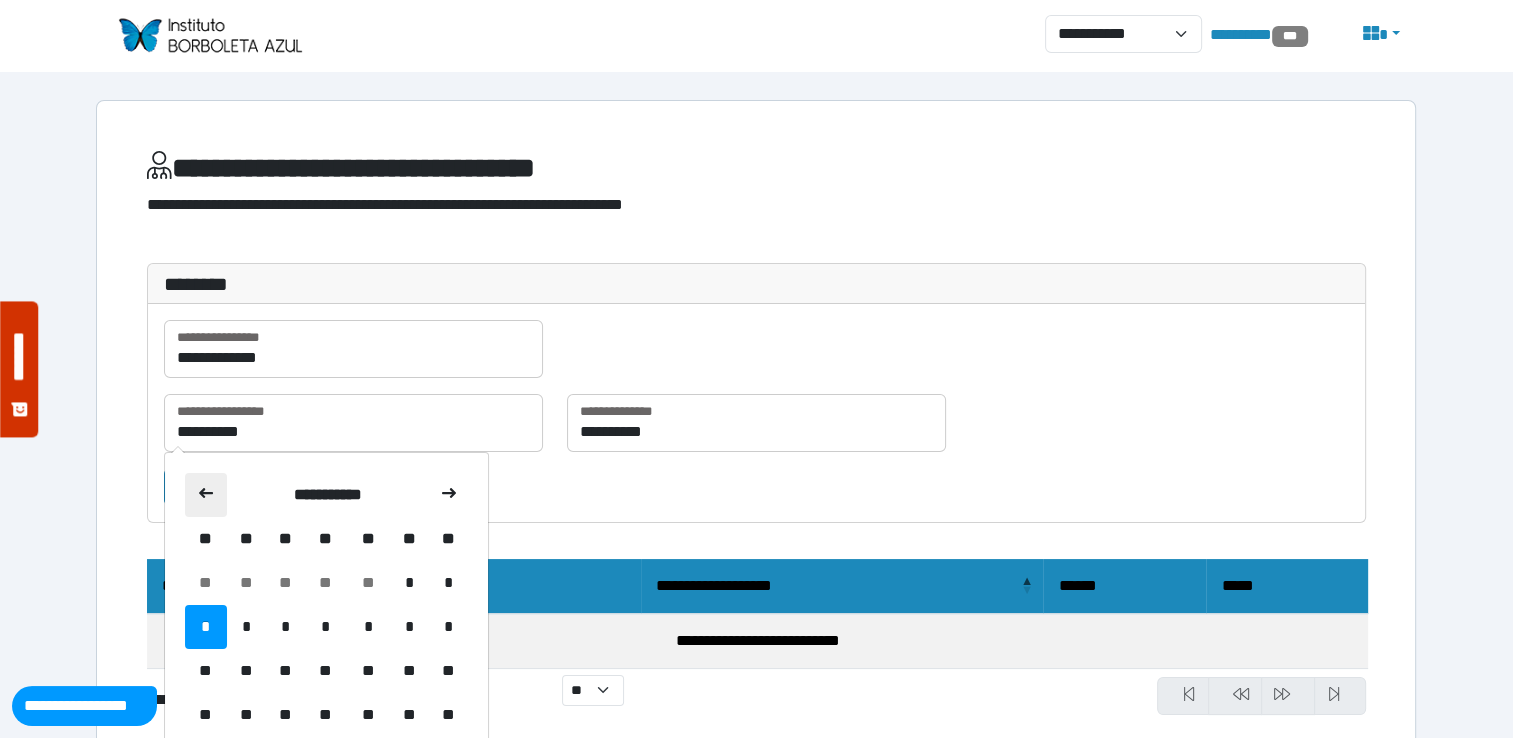 click at bounding box center (206, 495) 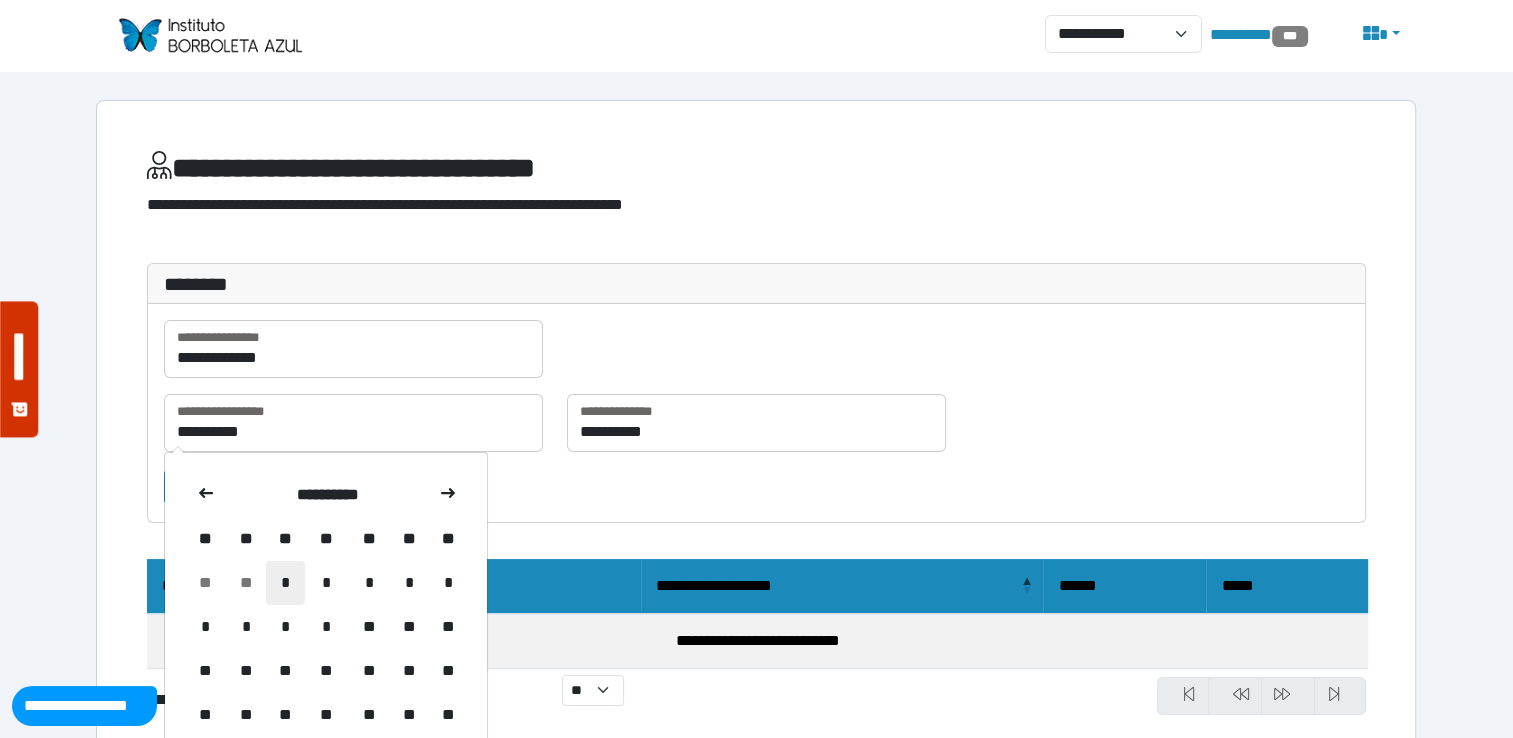 click on "*" at bounding box center (285, 583) 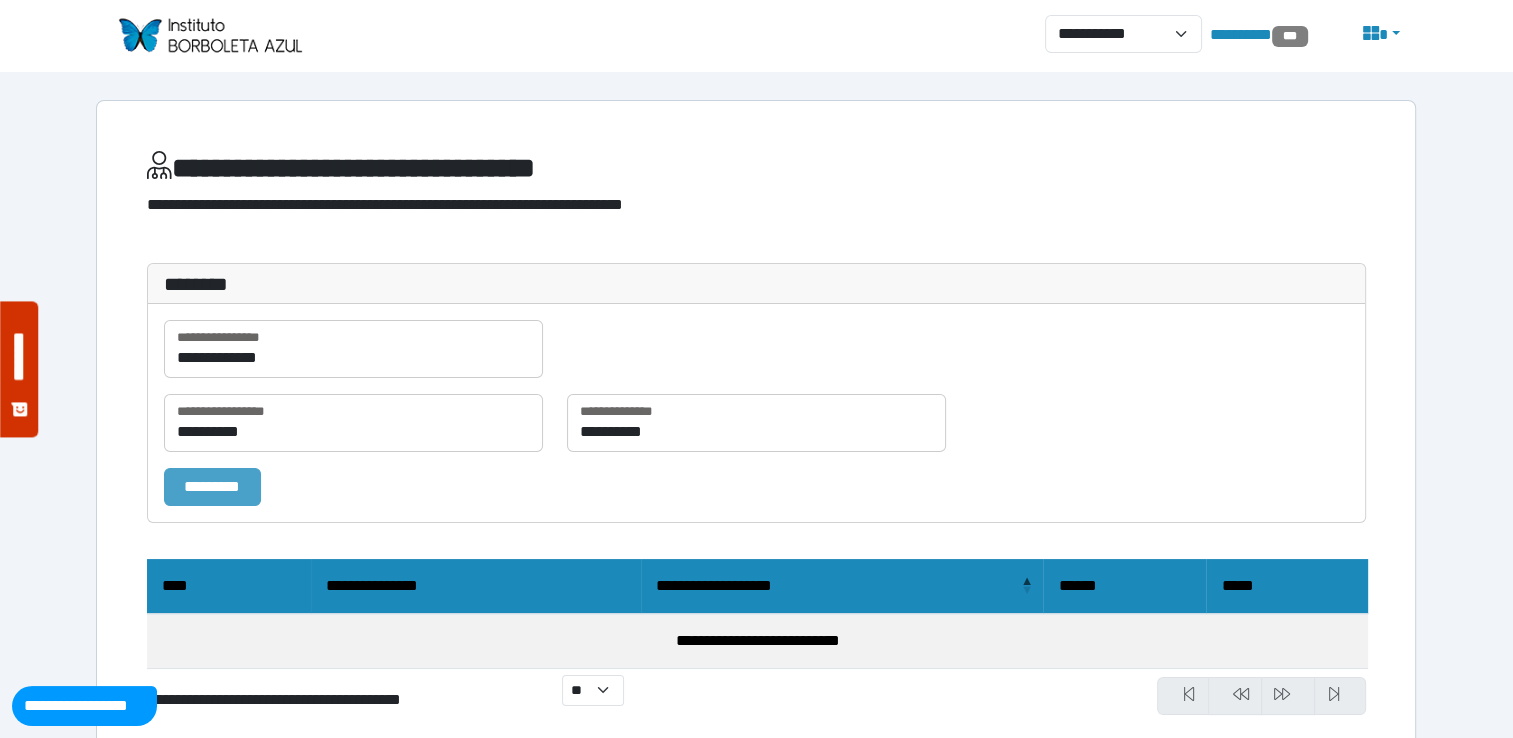 click on "*********" at bounding box center [212, 487] 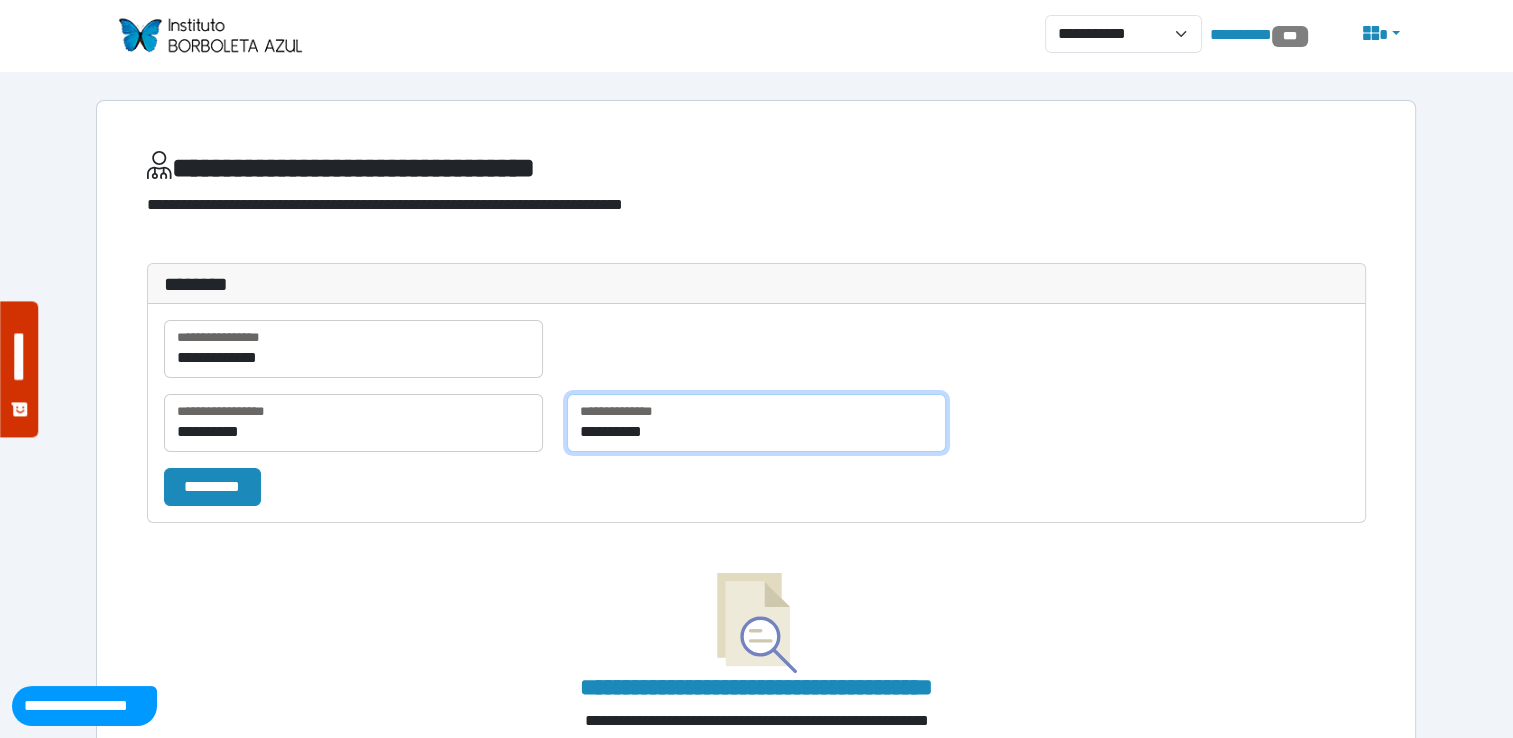 drag, startPoint x: 768, startPoint y: 429, endPoint x: 692, endPoint y: 435, distance: 76.23647 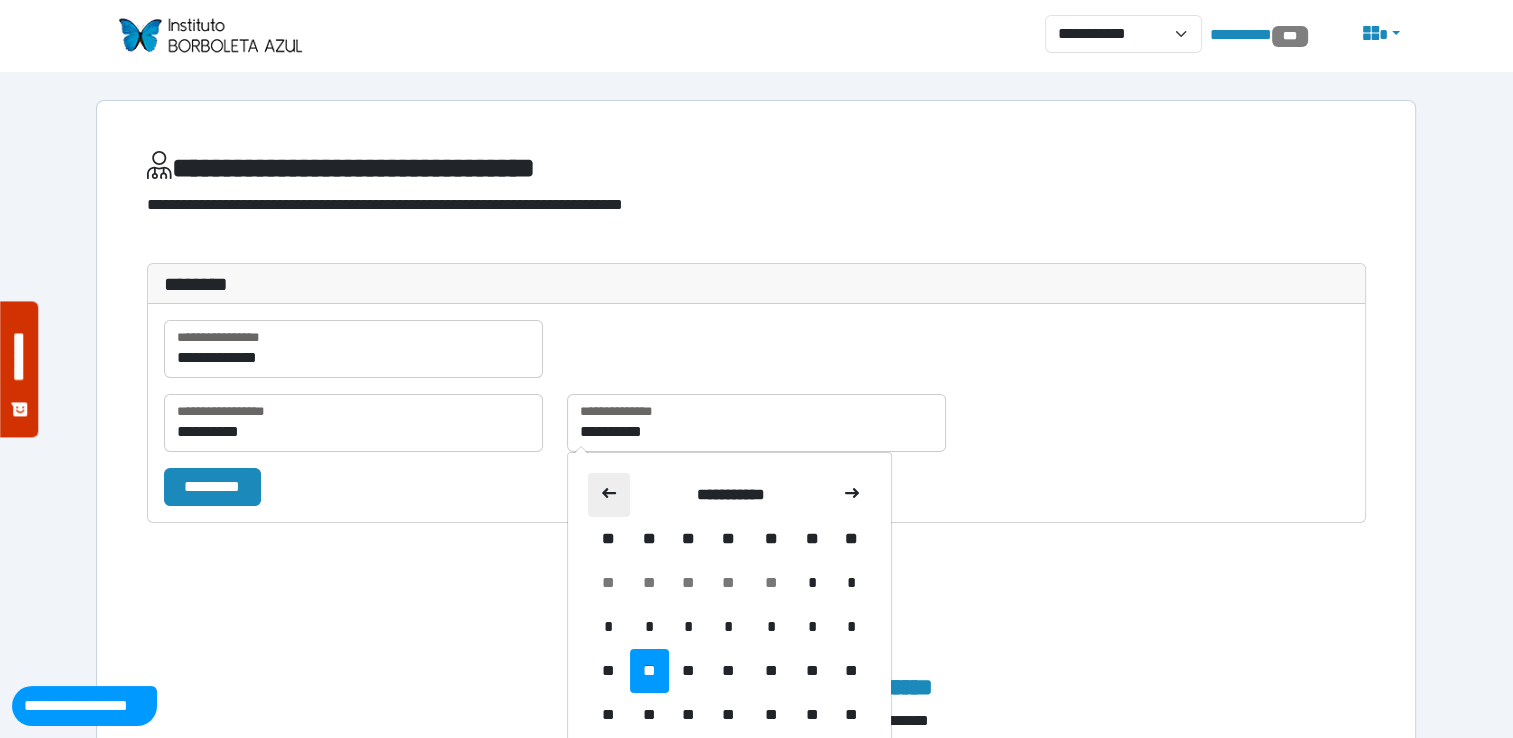 click 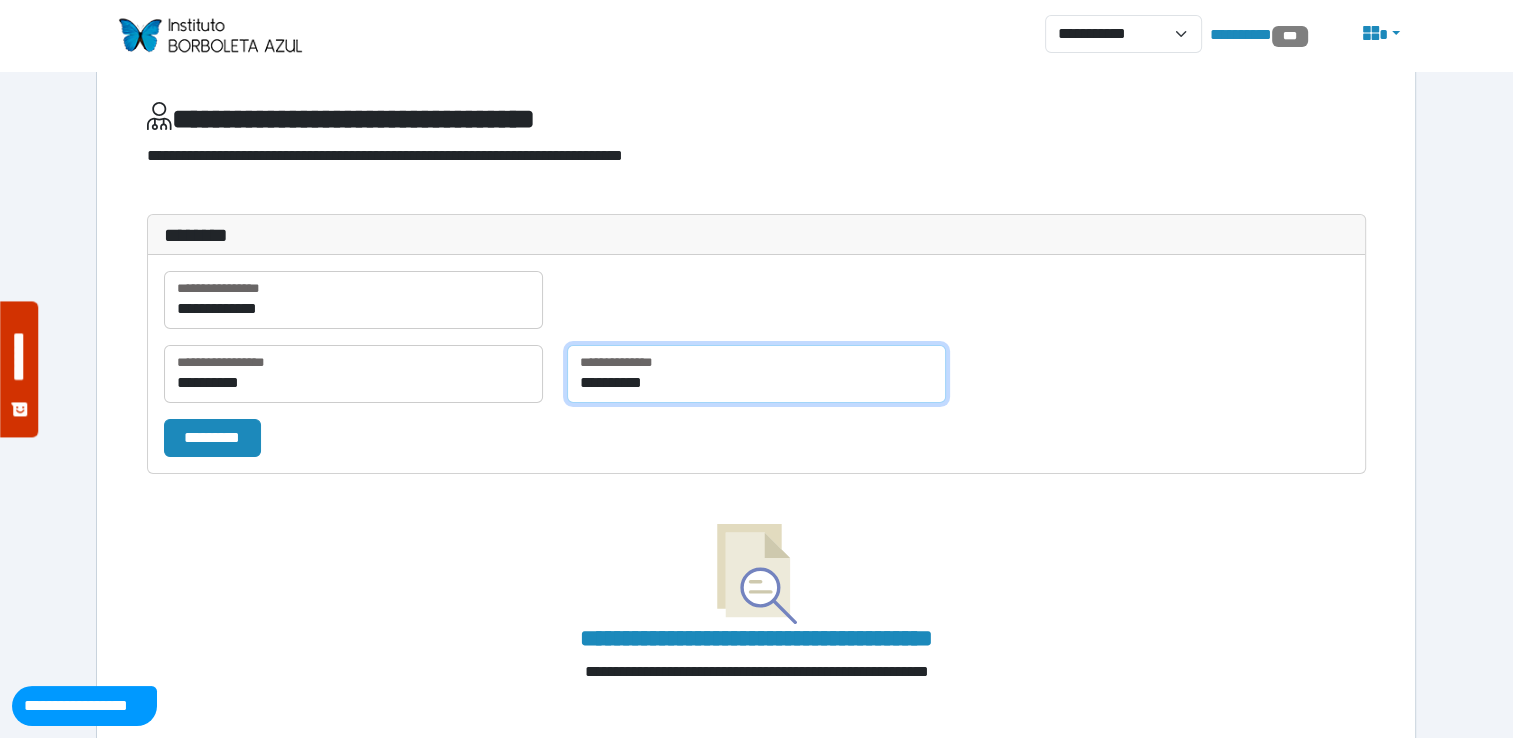 scroll, scrollTop: 50, scrollLeft: 0, axis: vertical 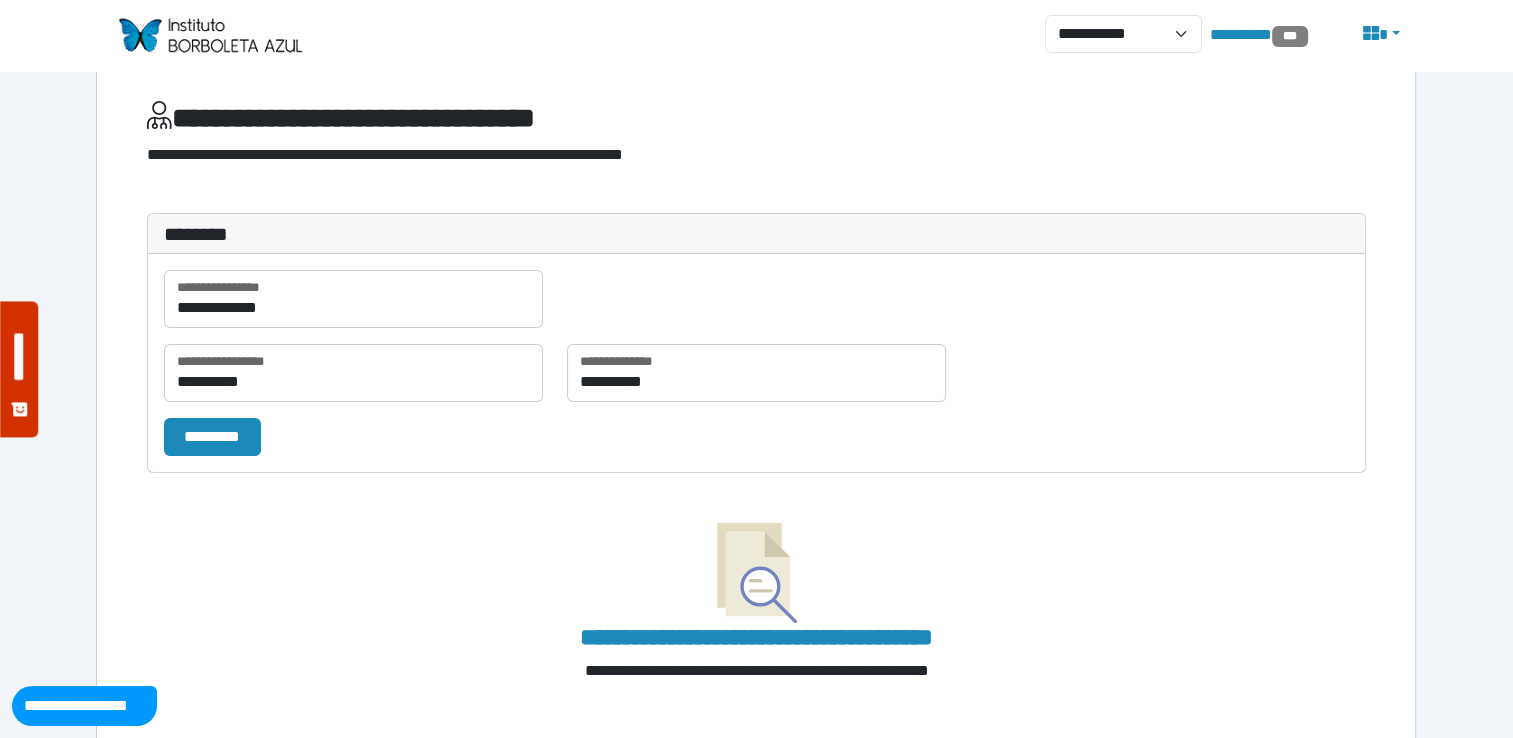 click at bounding box center [209, 35] 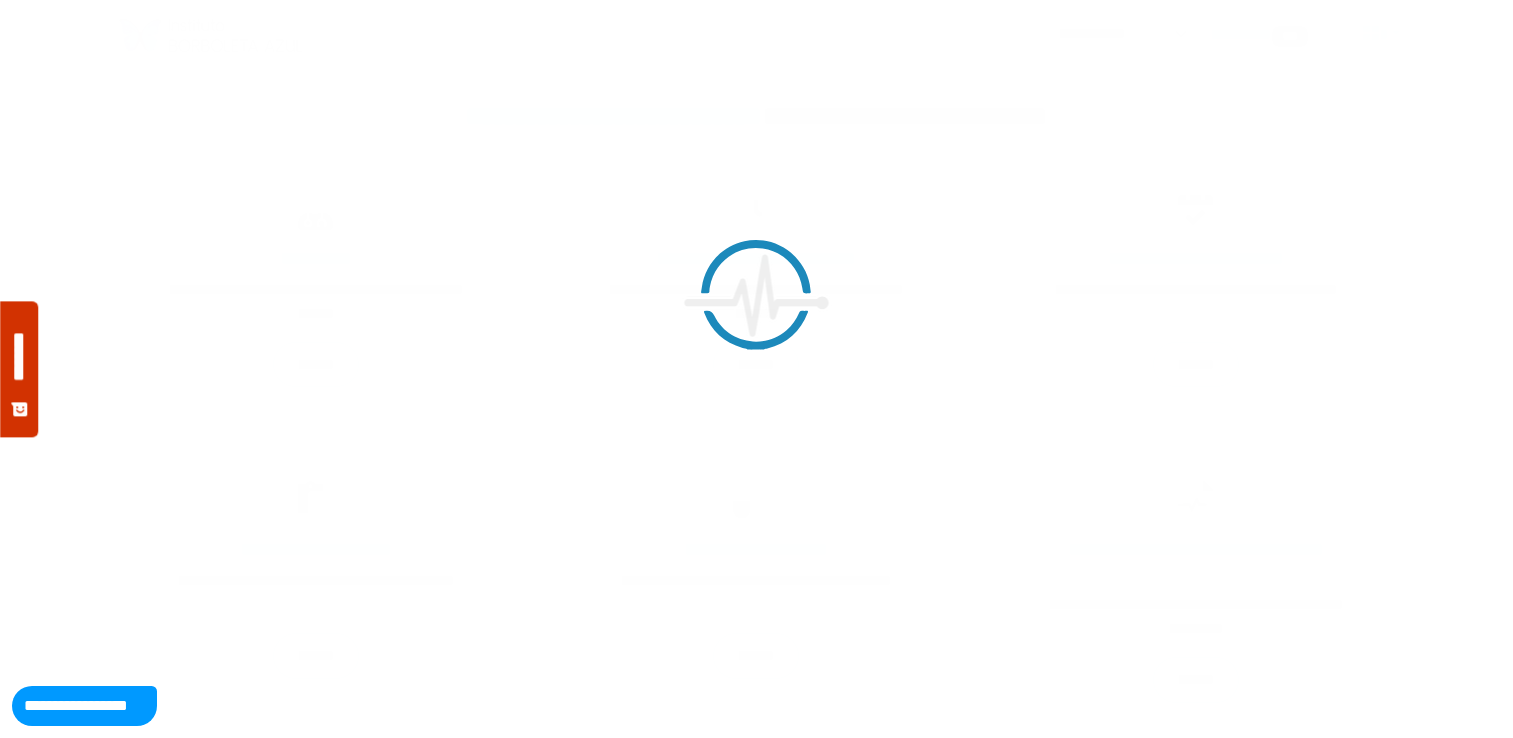 scroll, scrollTop: 0, scrollLeft: 0, axis: both 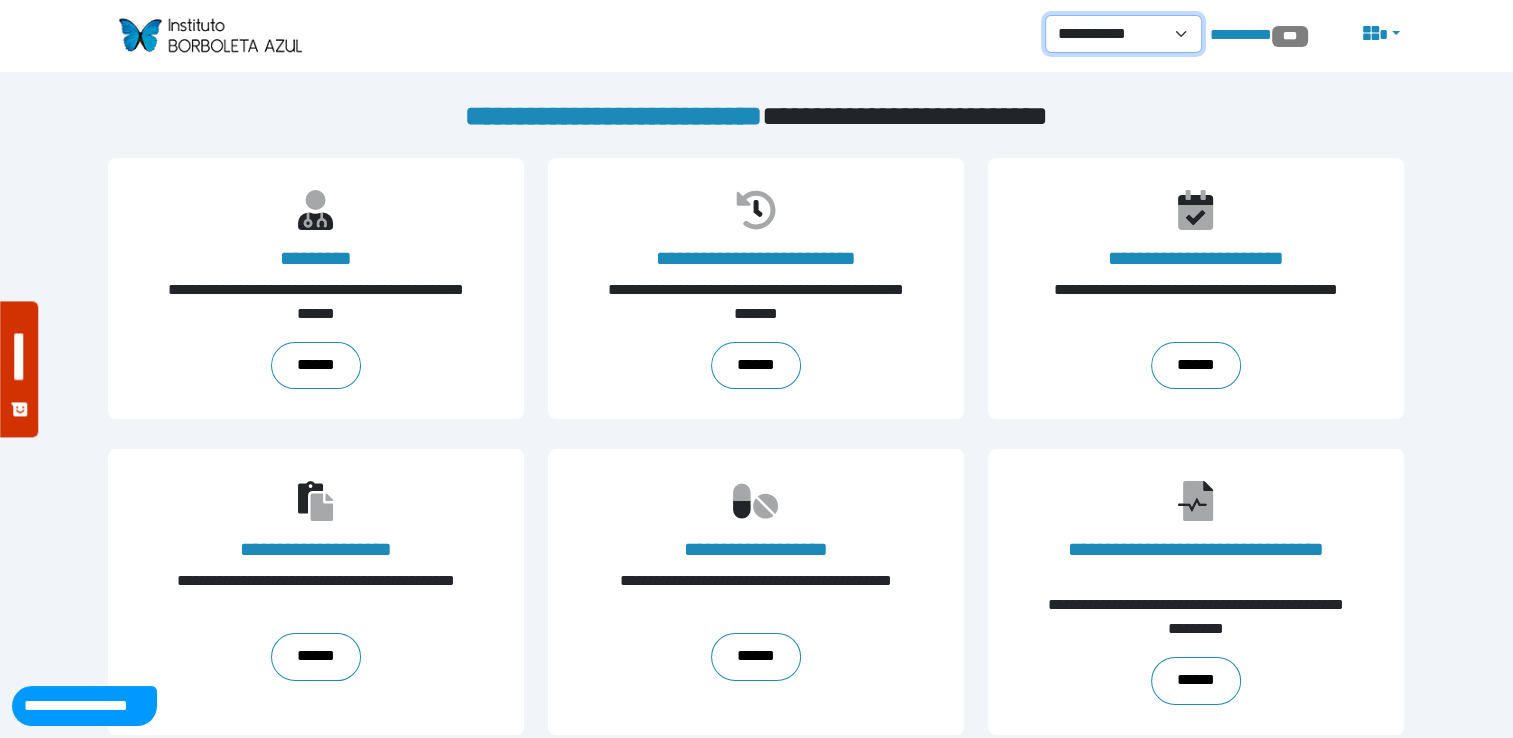 click on "**********" at bounding box center [1123, 34] 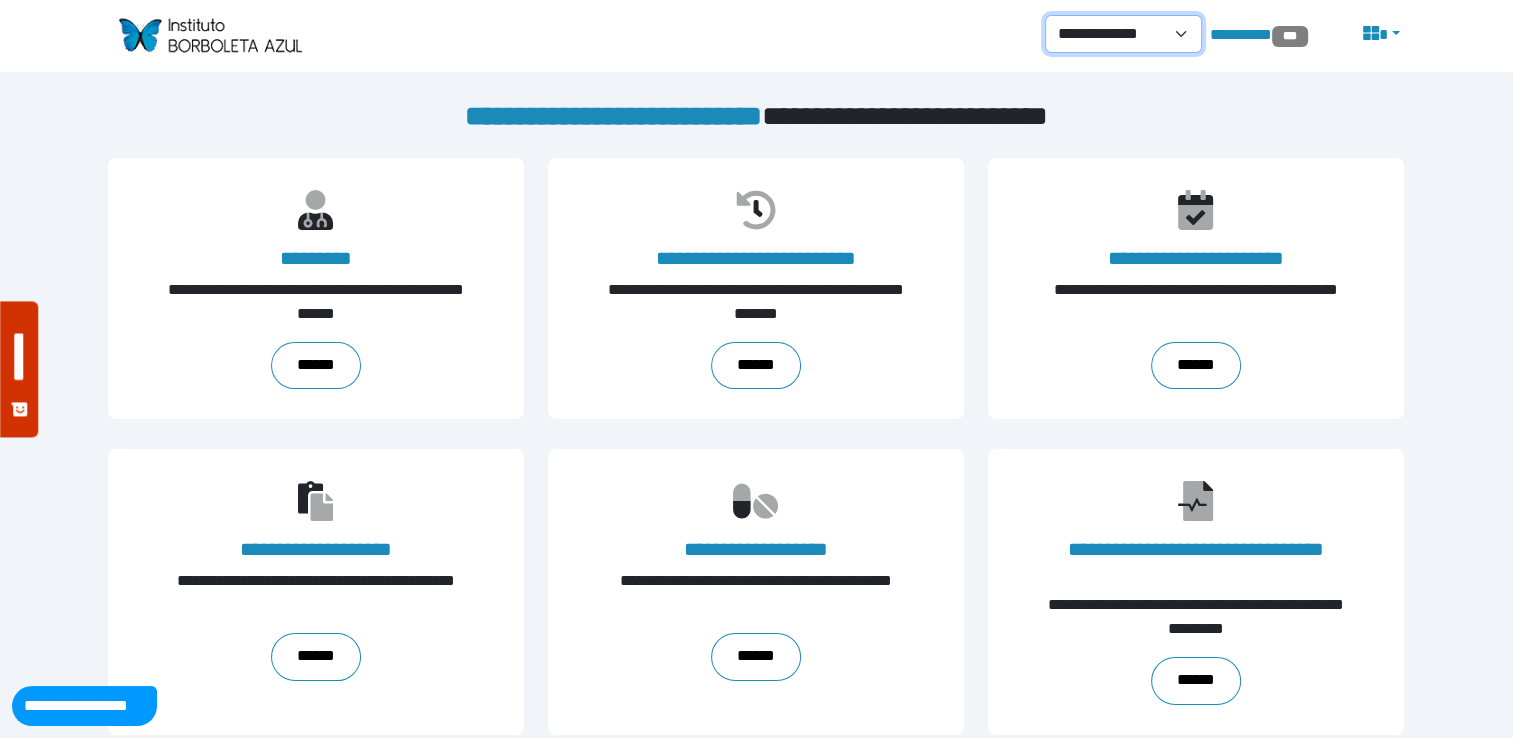 click on "**********" at bounding box center (1123, 34) 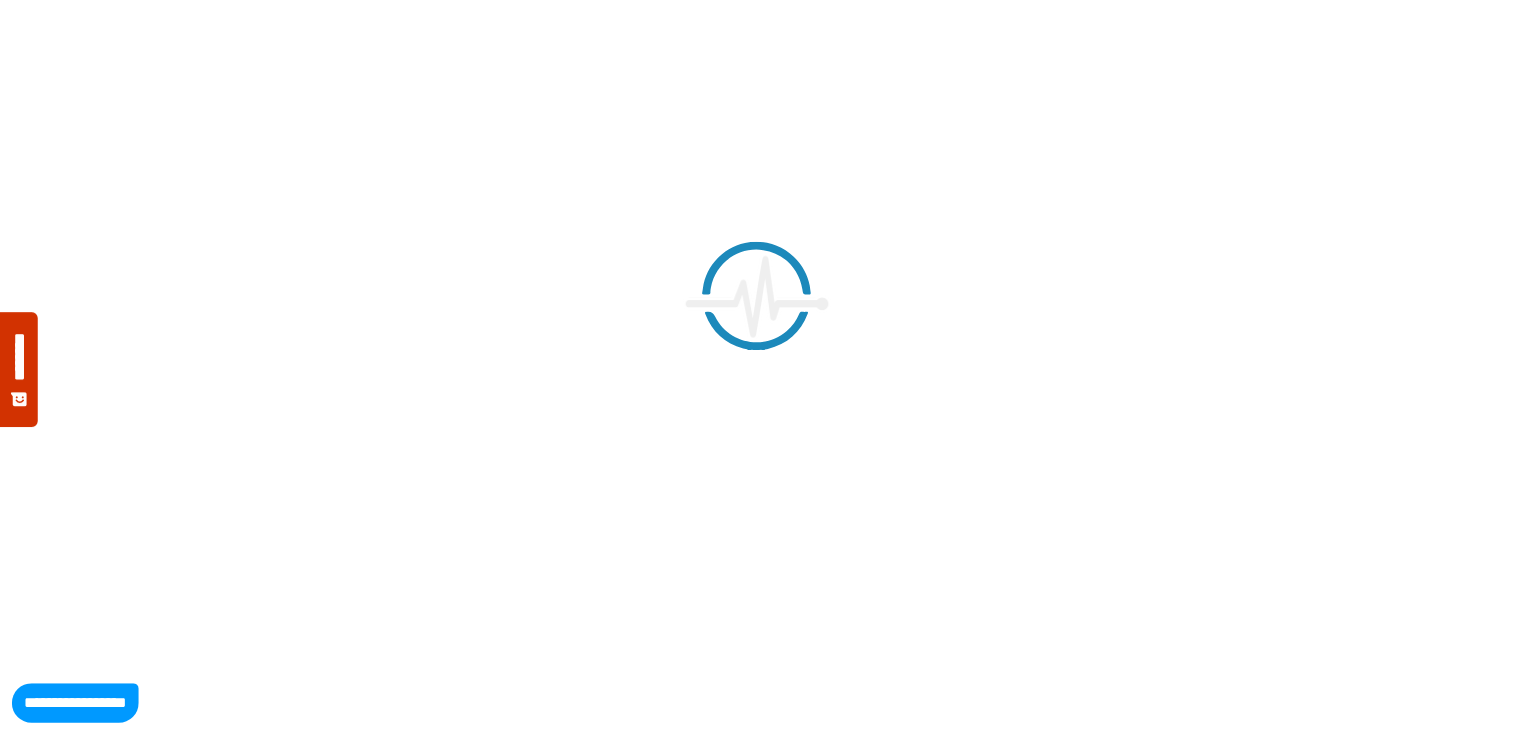 scroll, scrollTop: 0, scrollLeft: 0, axis: both 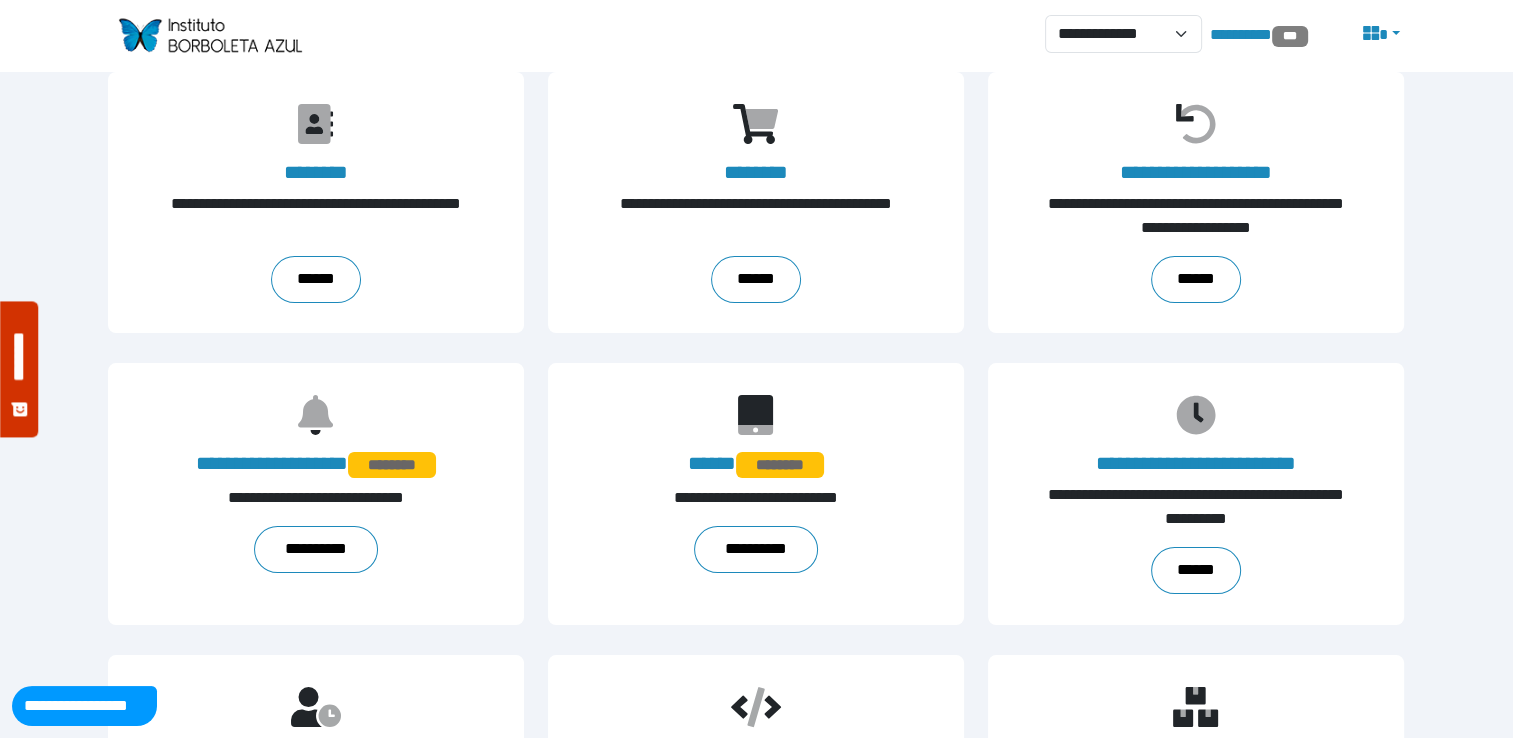 click on "**********" at bounding box center [1123, 35] 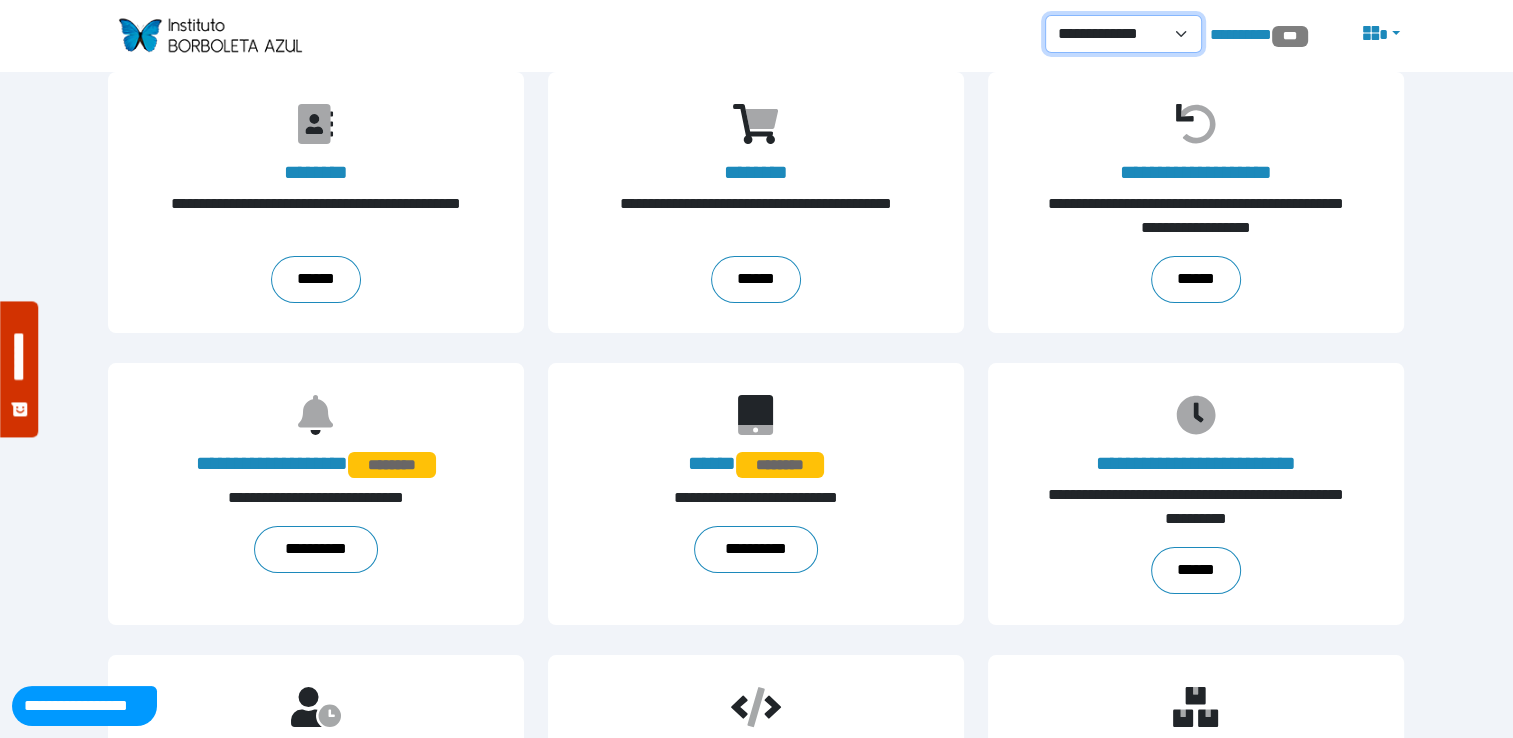 click on "**********" at bounding box center [1123, 34] 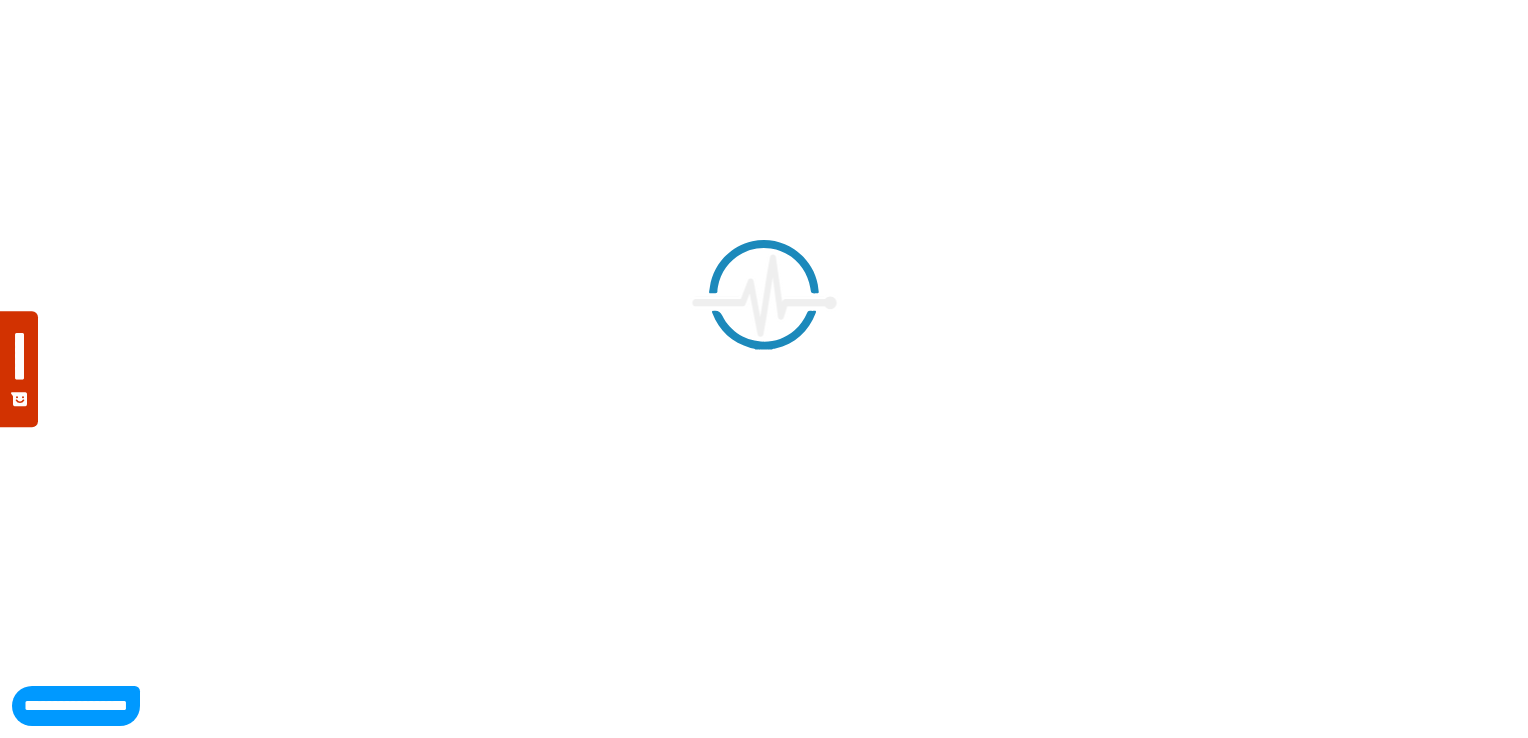 scroll, scrollTop: 0, scrollLeft: 0, axis: both 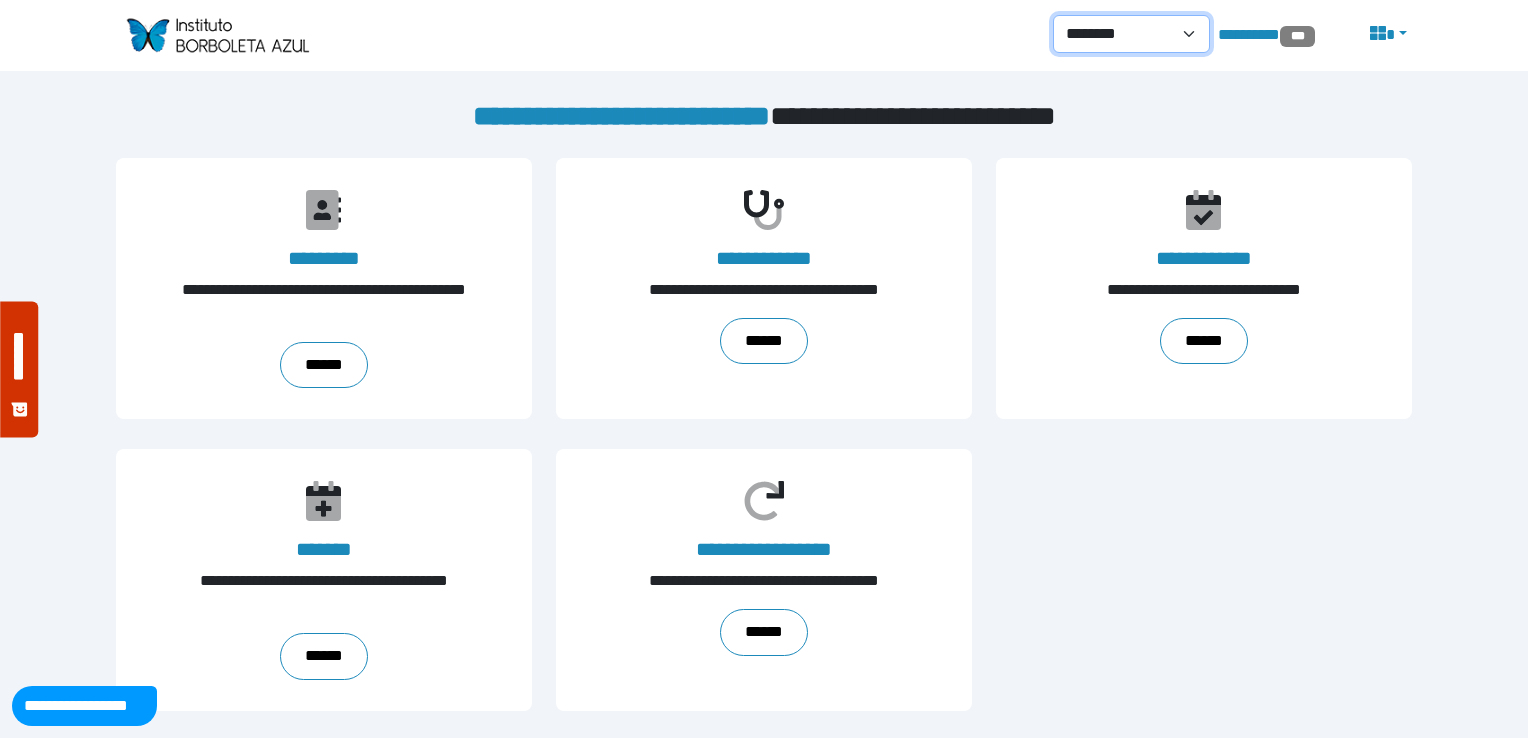 click on "**********" at bounding box center [1131, 34] 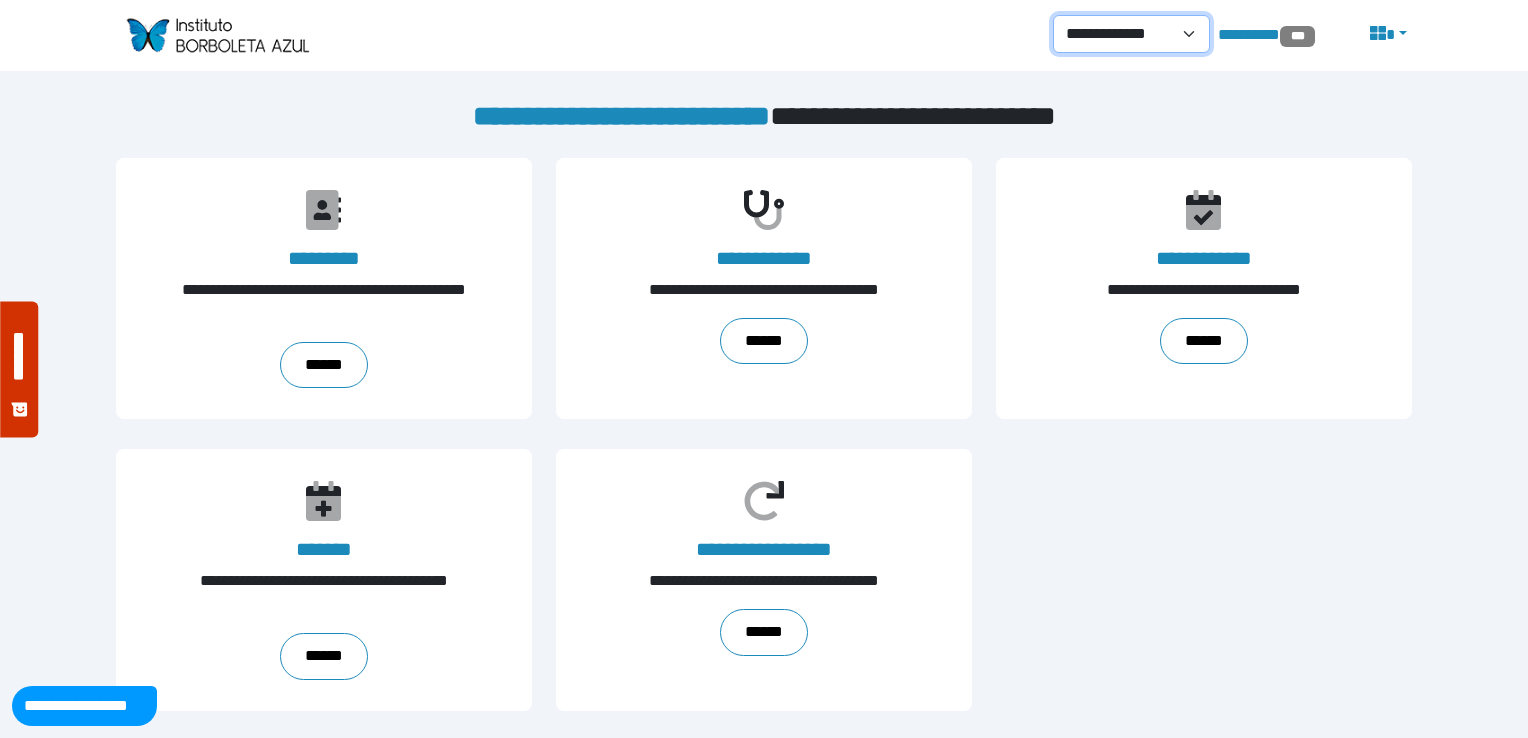 click on "**********" at bounding box center [1131, 34] 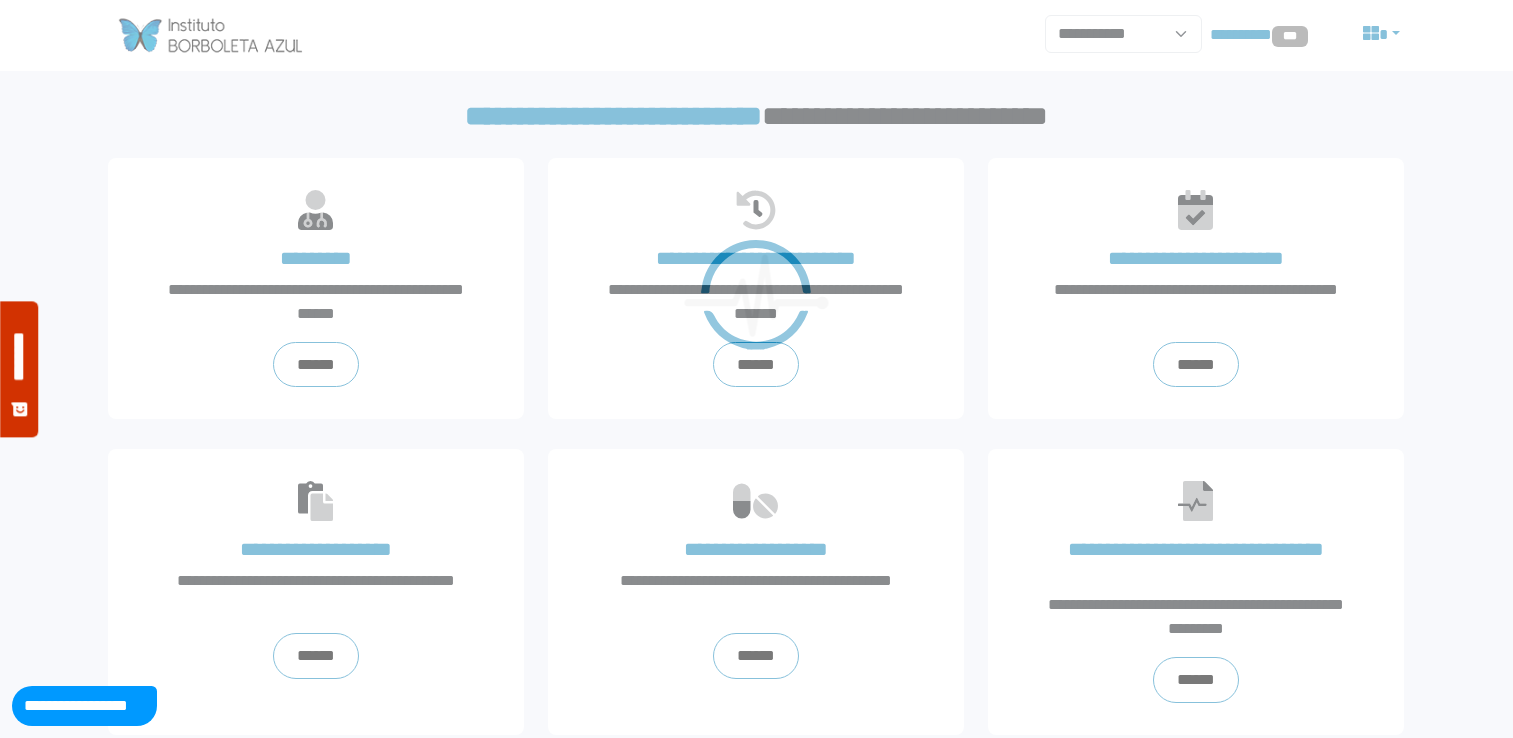 scroll, scrollTop: 0, scrollLeft: 0, axis: both 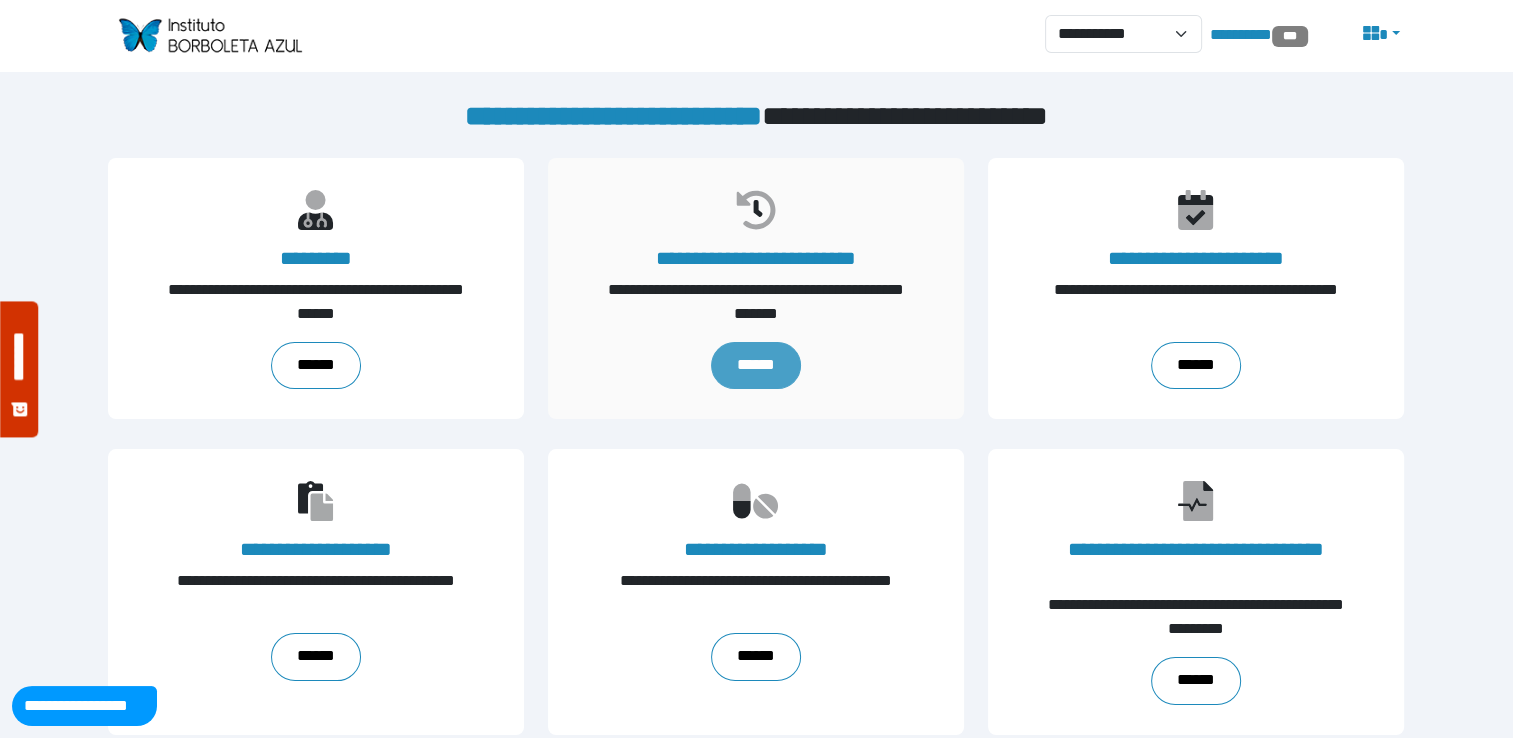 click on "******" at bounding box center [756, 366] 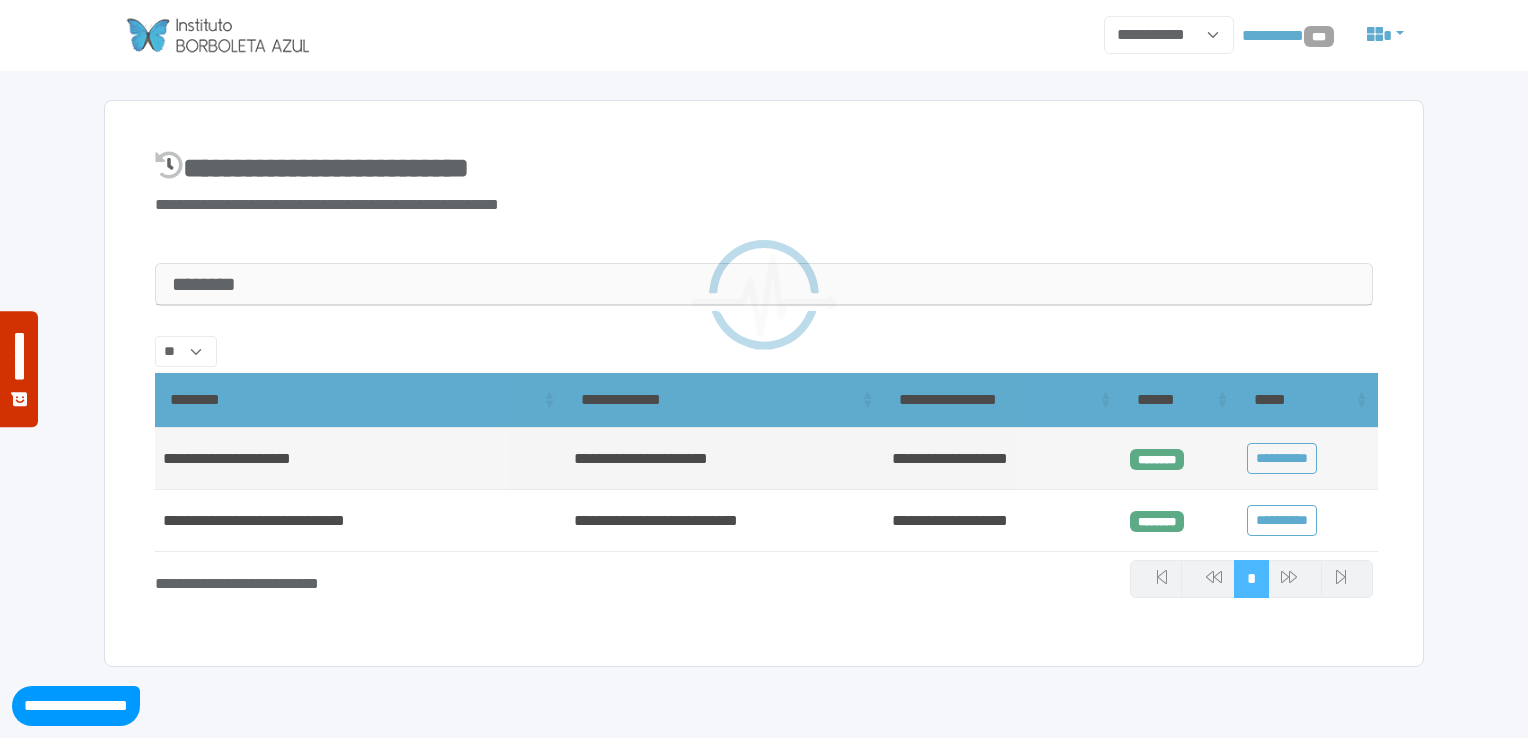 select on "**" 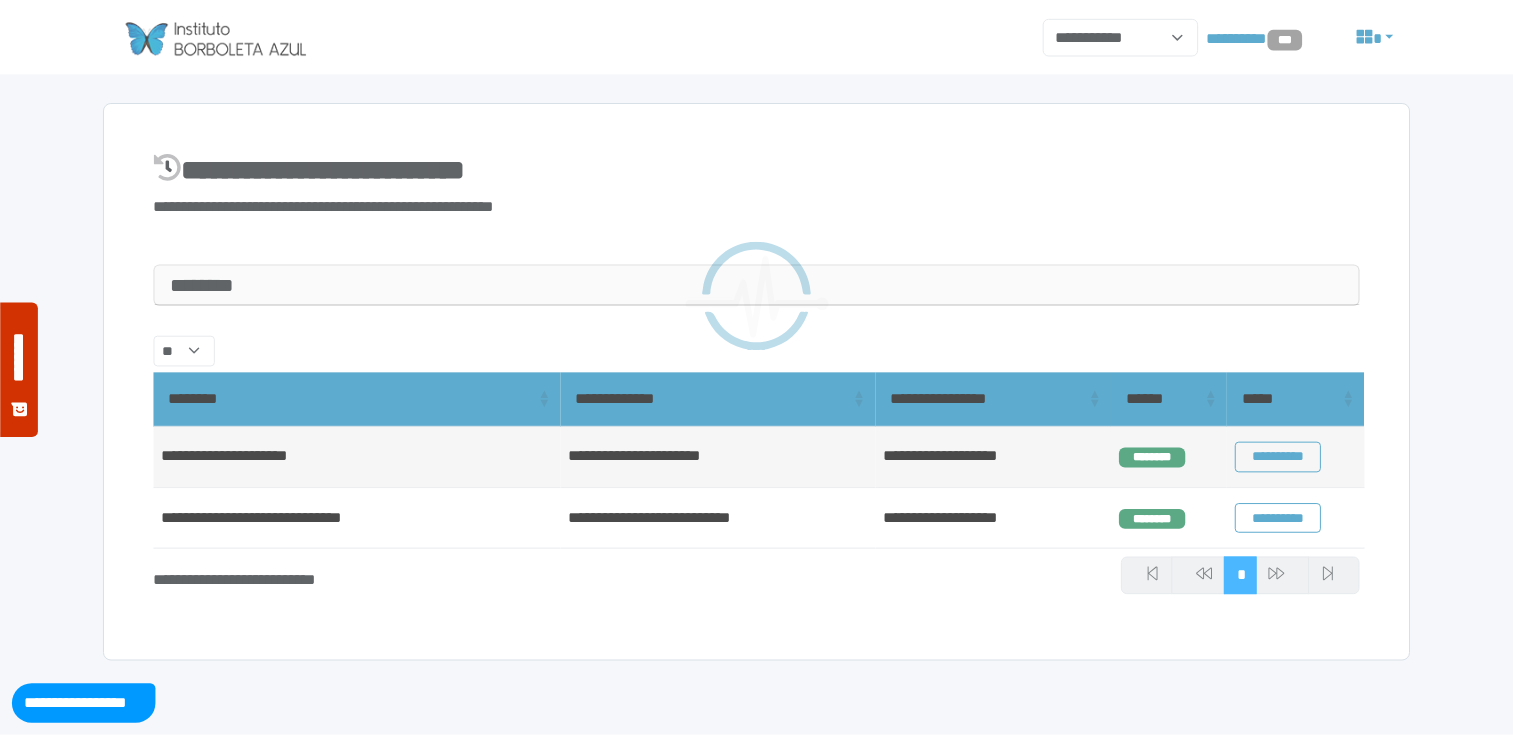 scroll, scrollTop: 0, scrollLeft: 0, axis: both 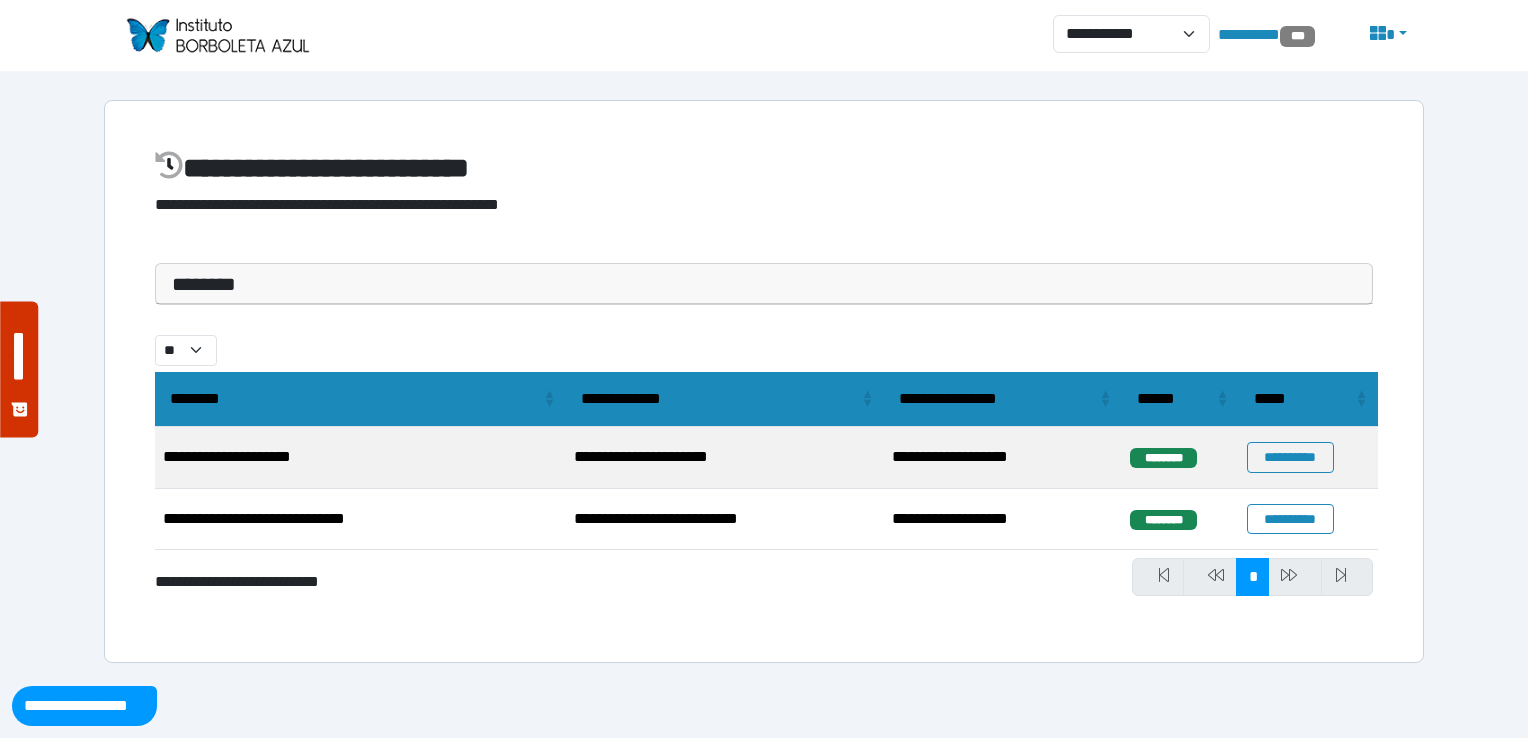 click on "********" at bounding box center (764, 284) 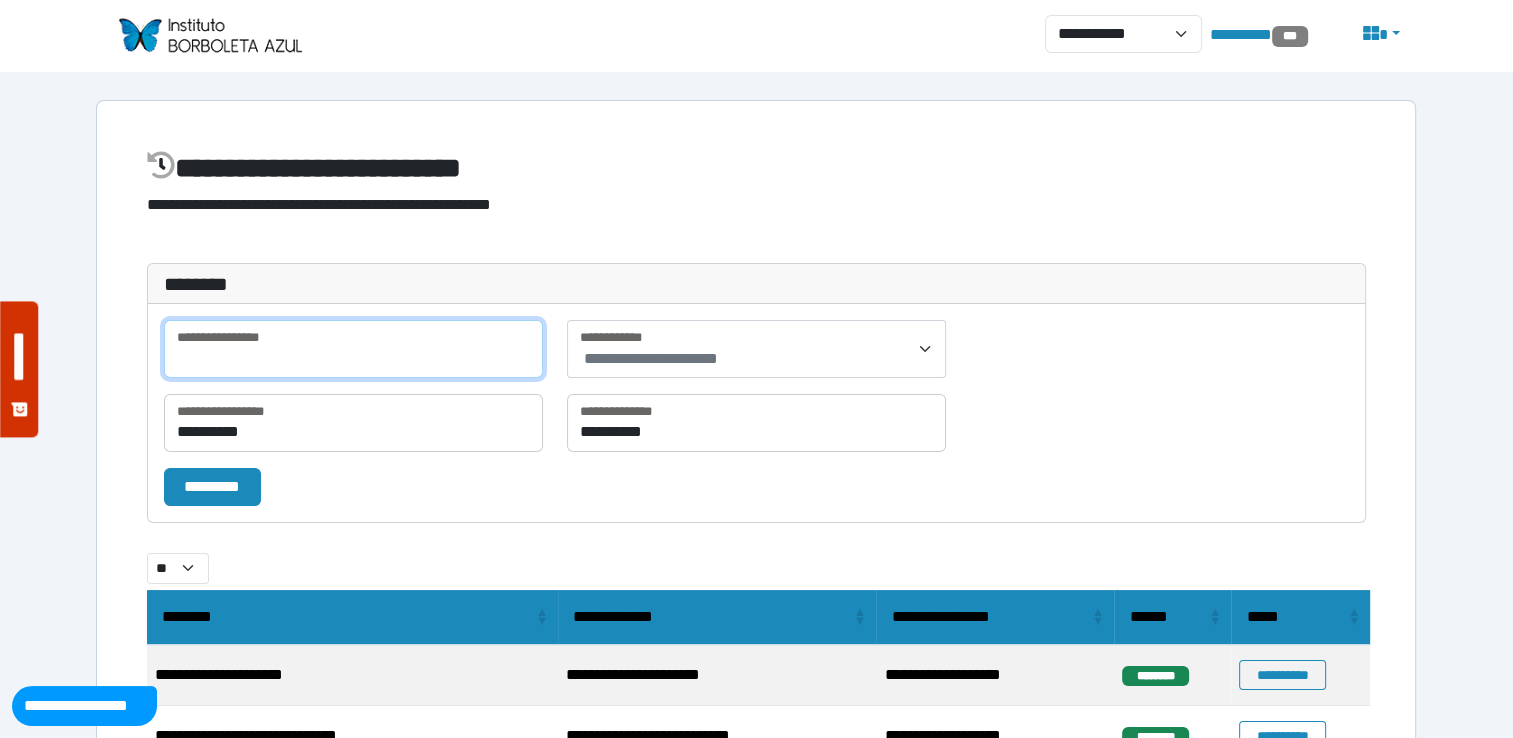 click at bounding box center [353, 349] 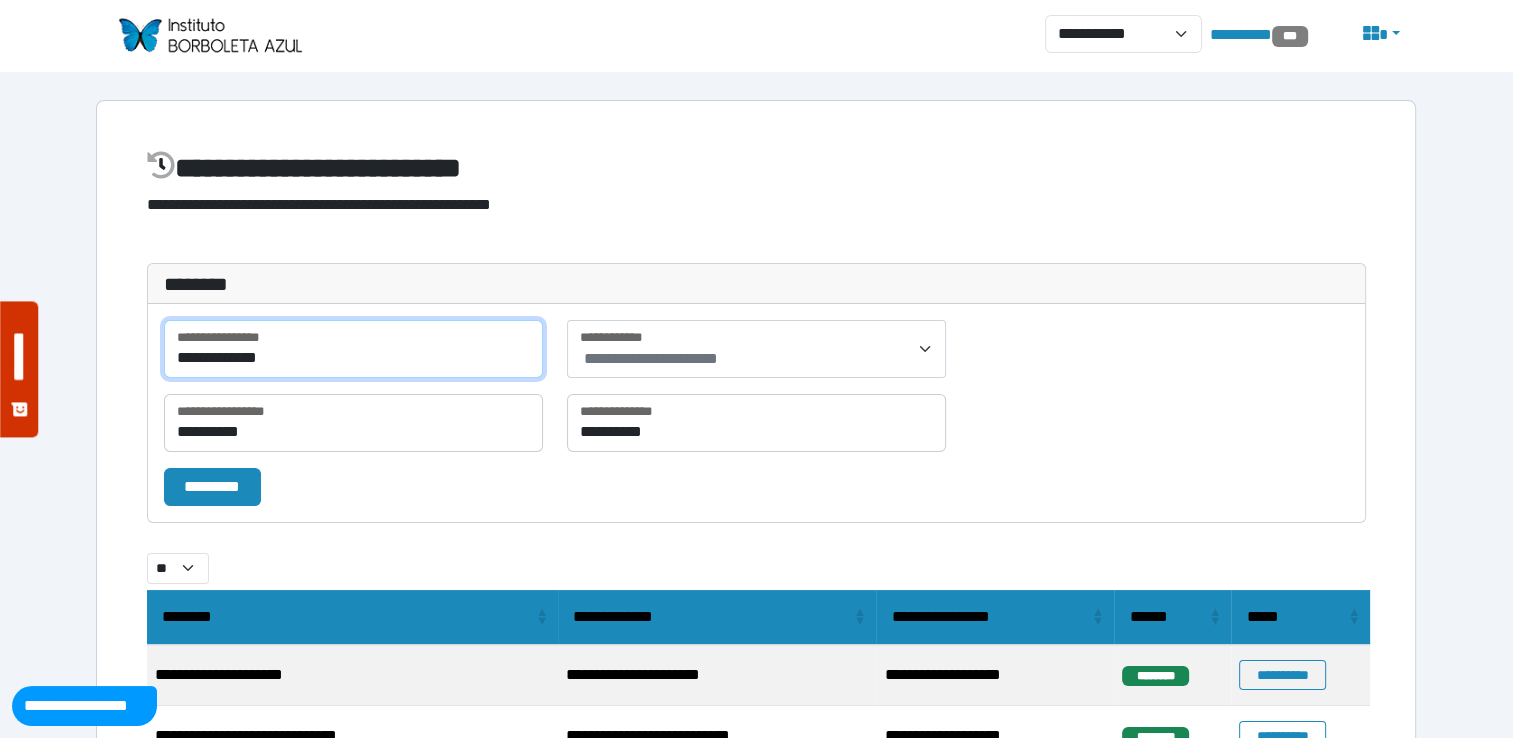 type on "**********" 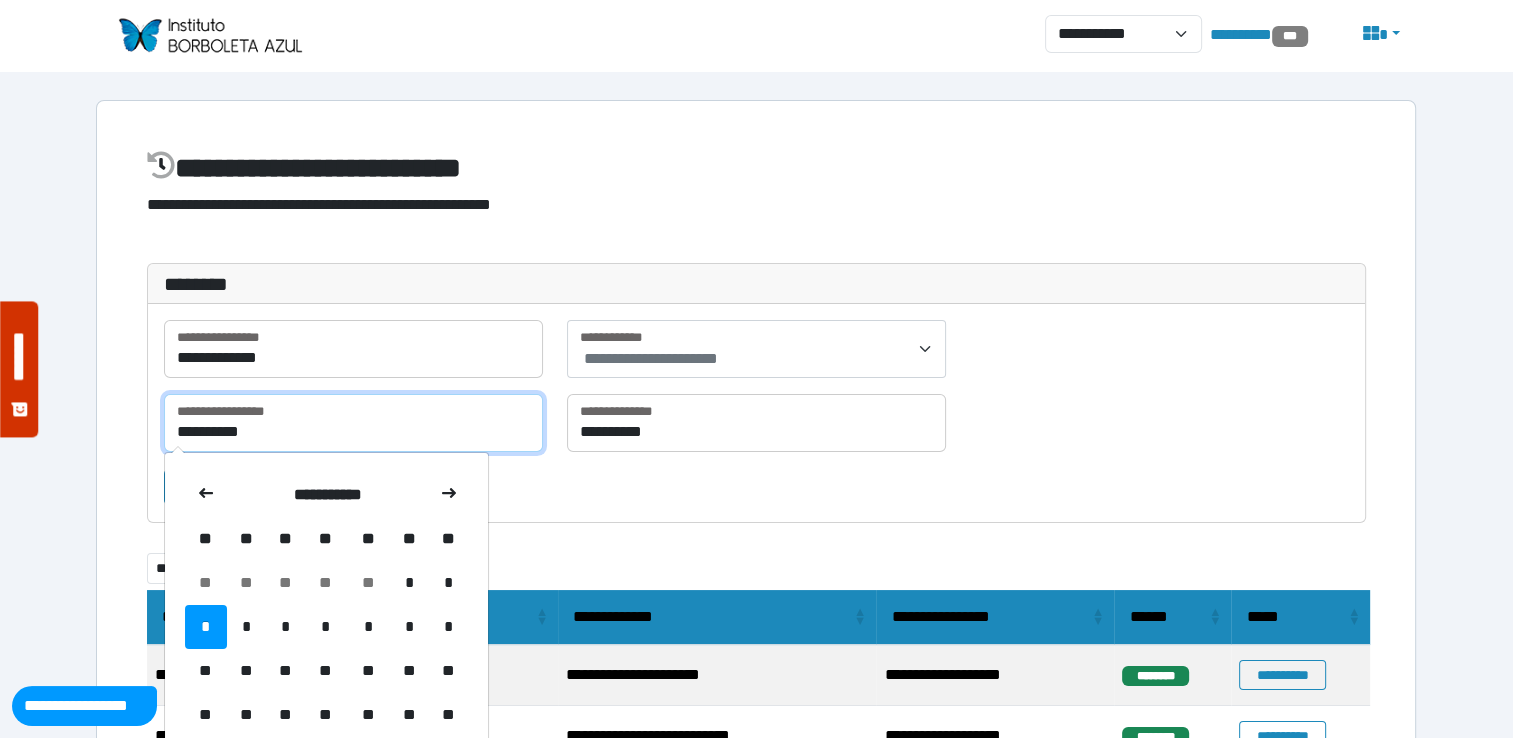 drag, startPoint x: 308, startPoint y: 434, endPoint x: 220, endPoint y: 470, distance: 95.07891 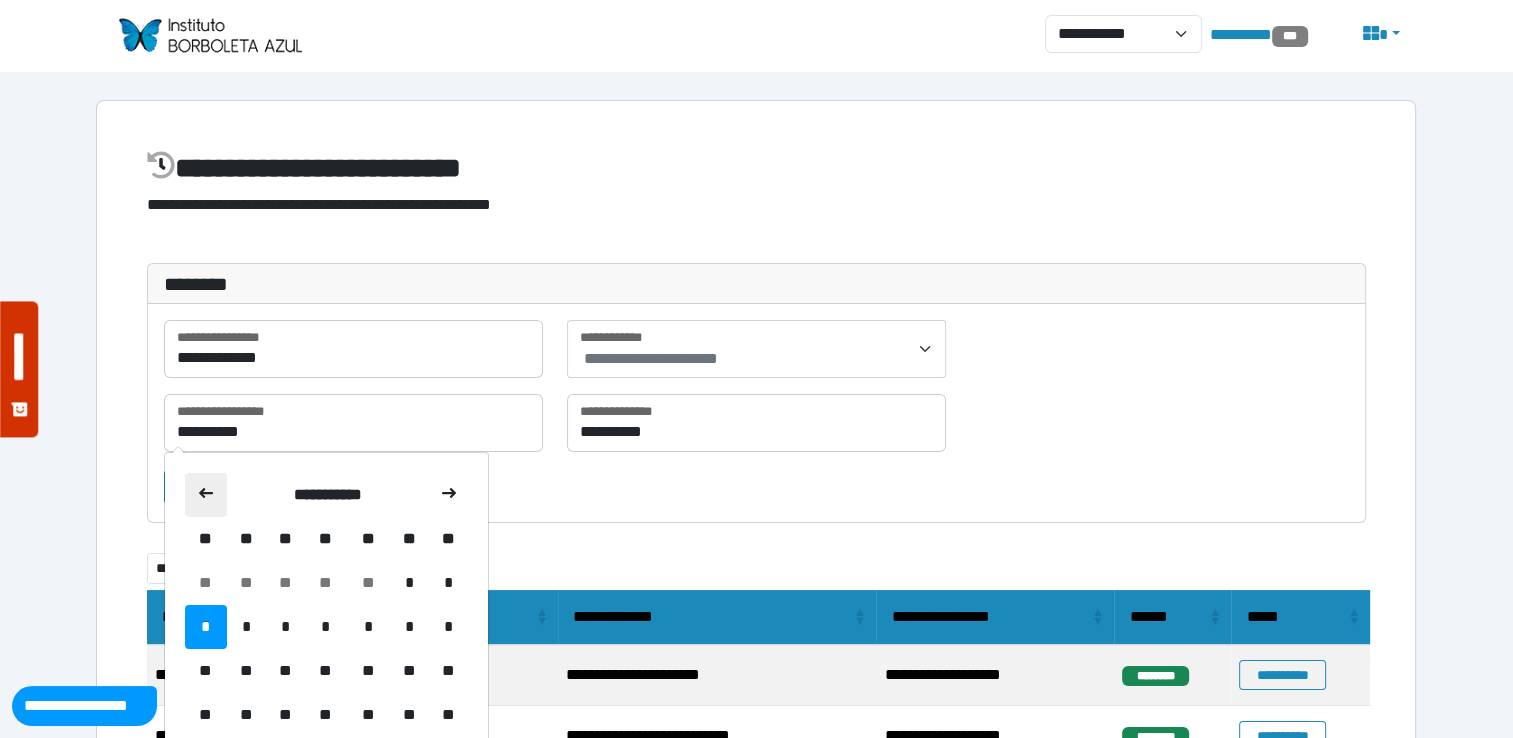 click at bounding box center (206, 495) 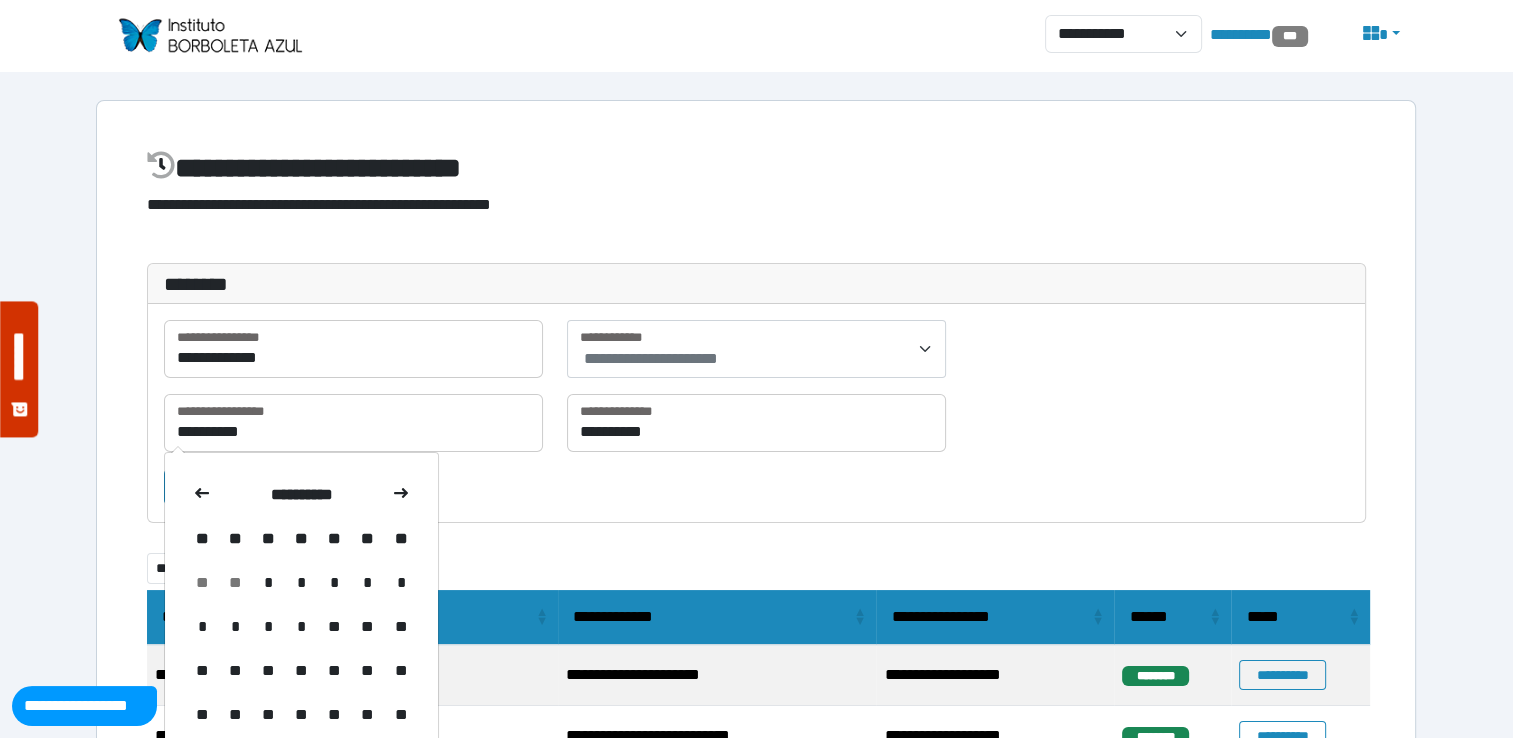 click at bounding box center (202, 495) 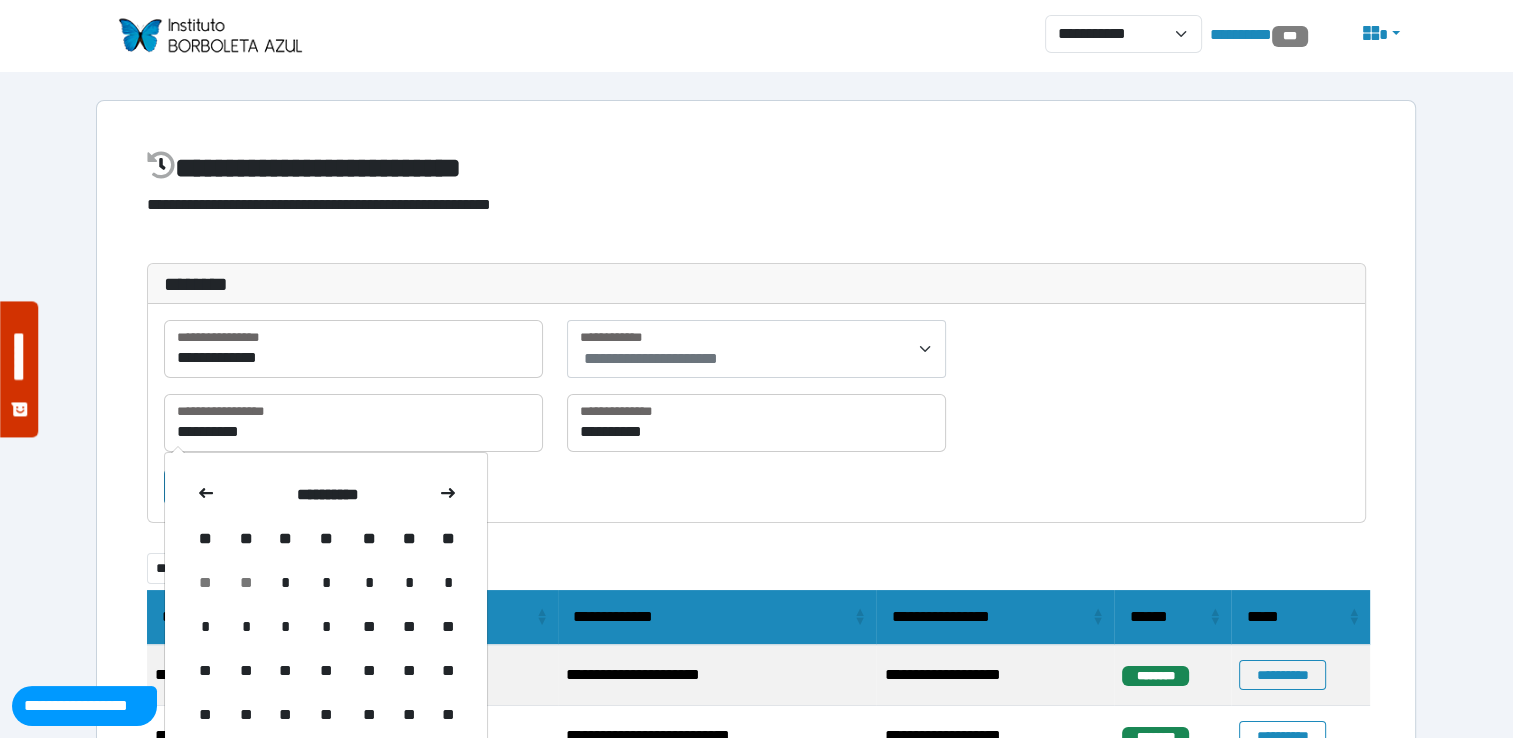 click at bounding box center (206, 495) 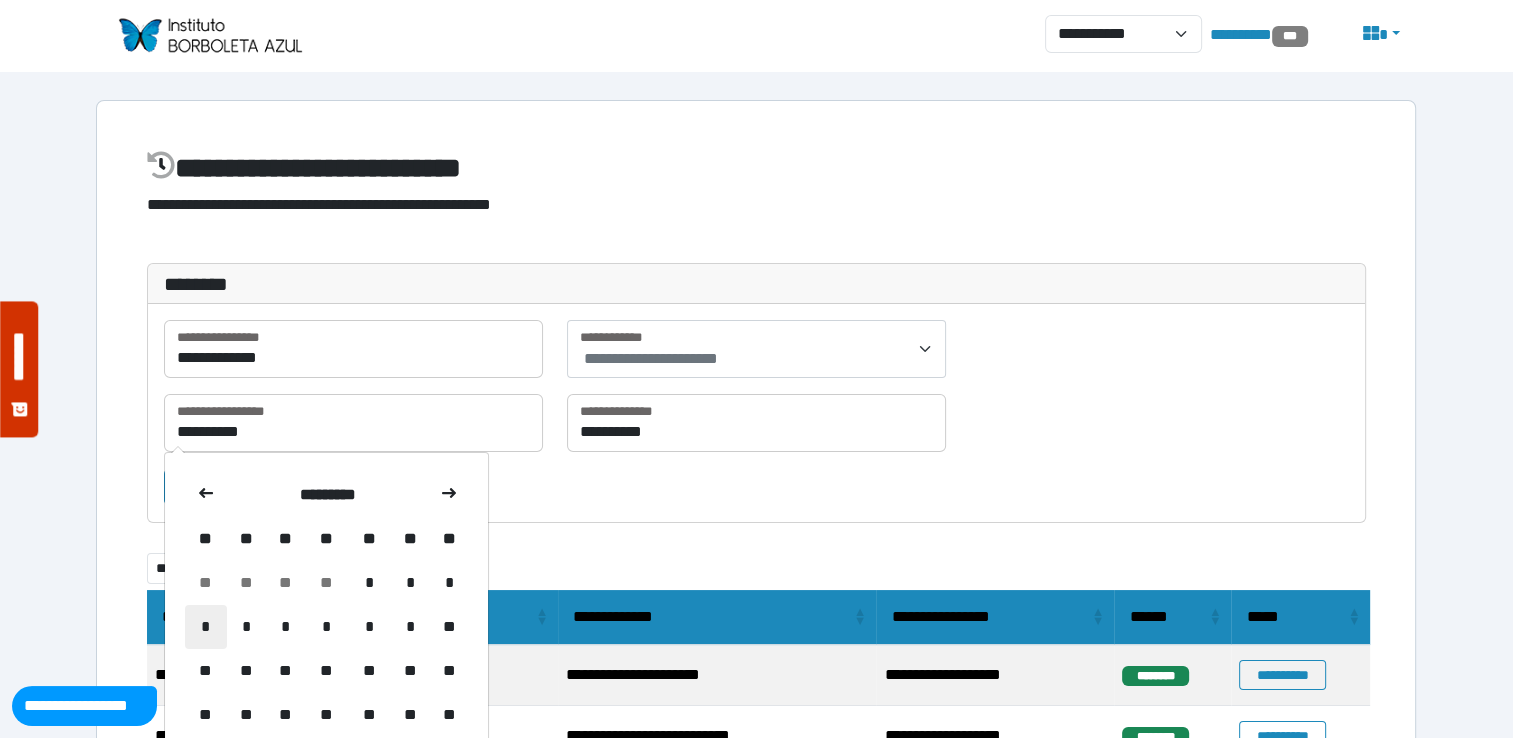click on "*" at bounding box center [206, 627] 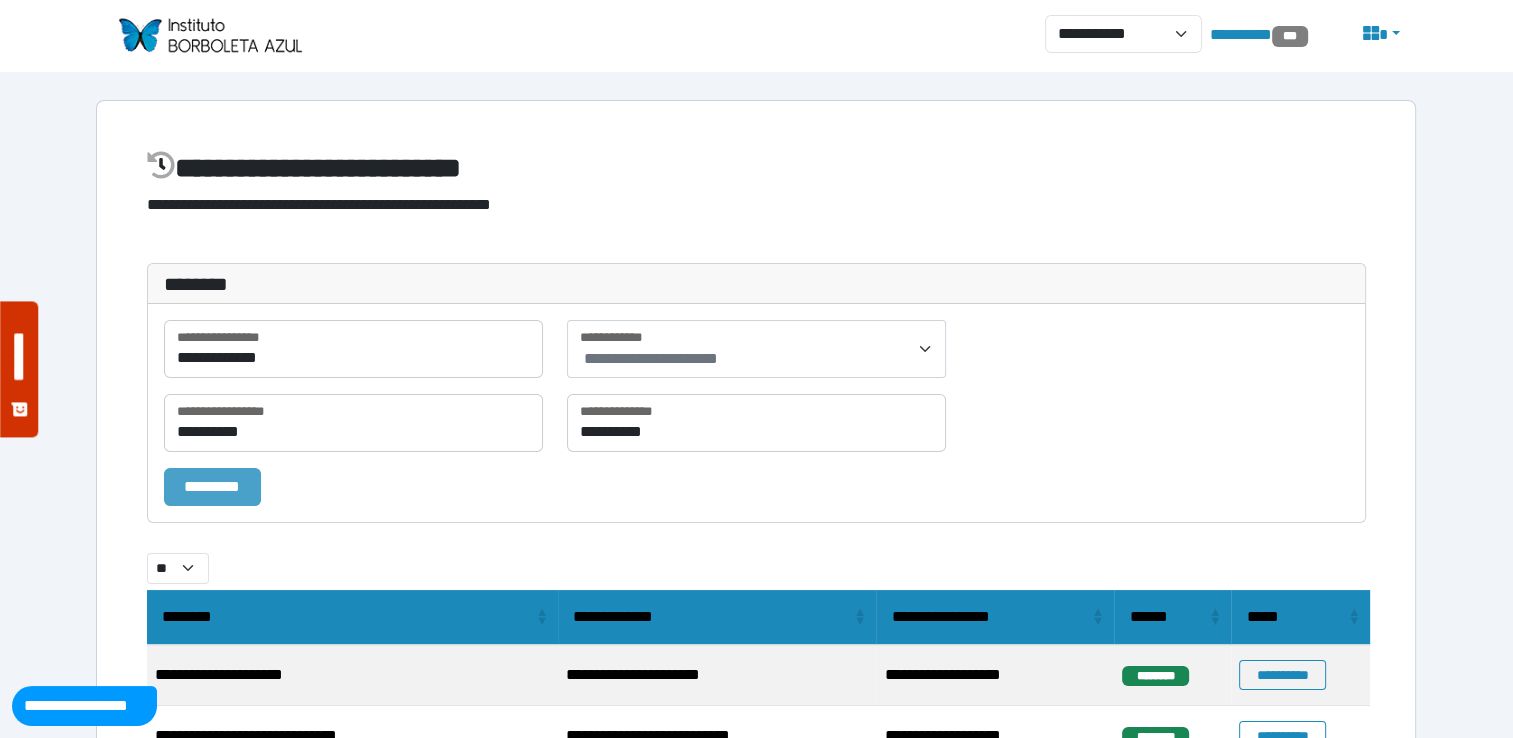 click on "*********" at bounding box center (212, 487) 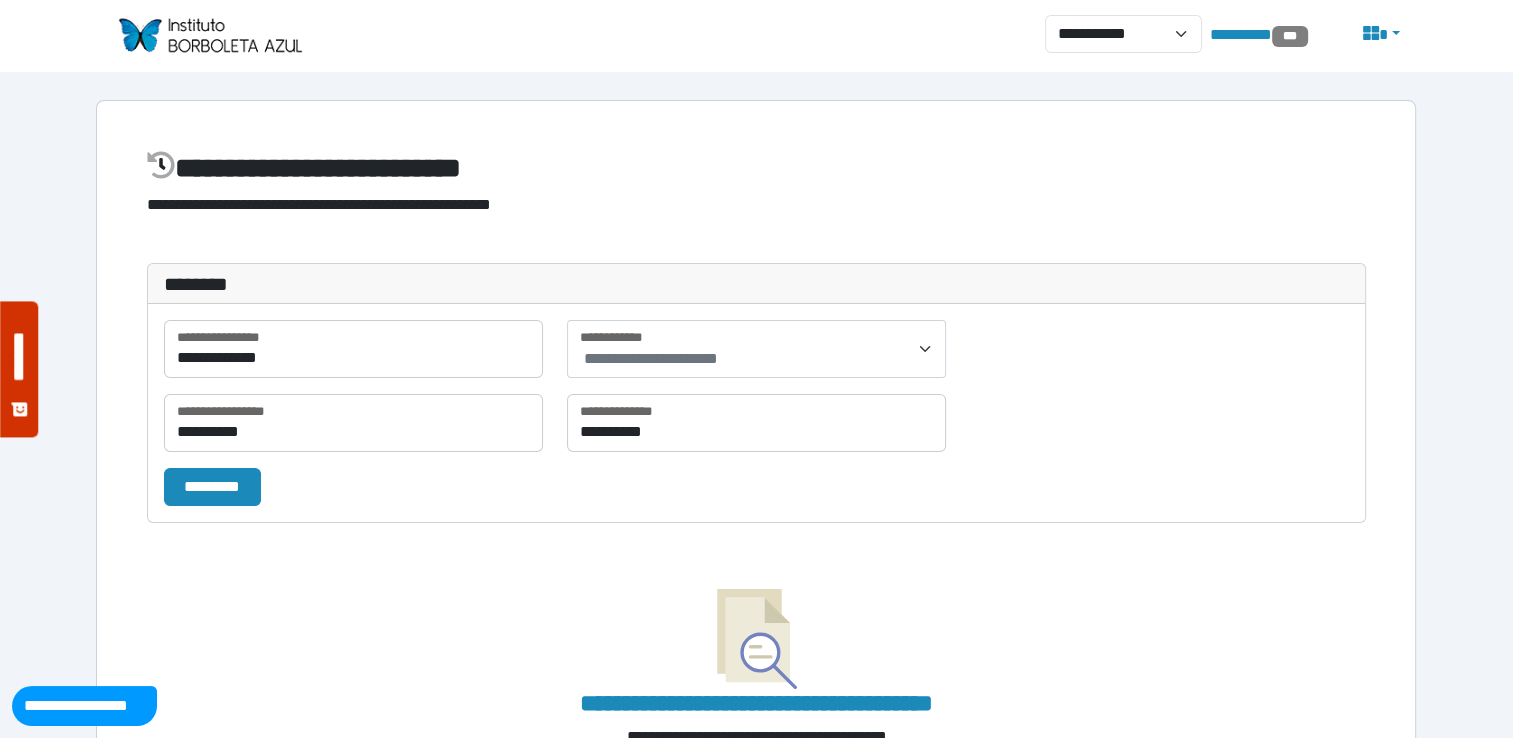 type 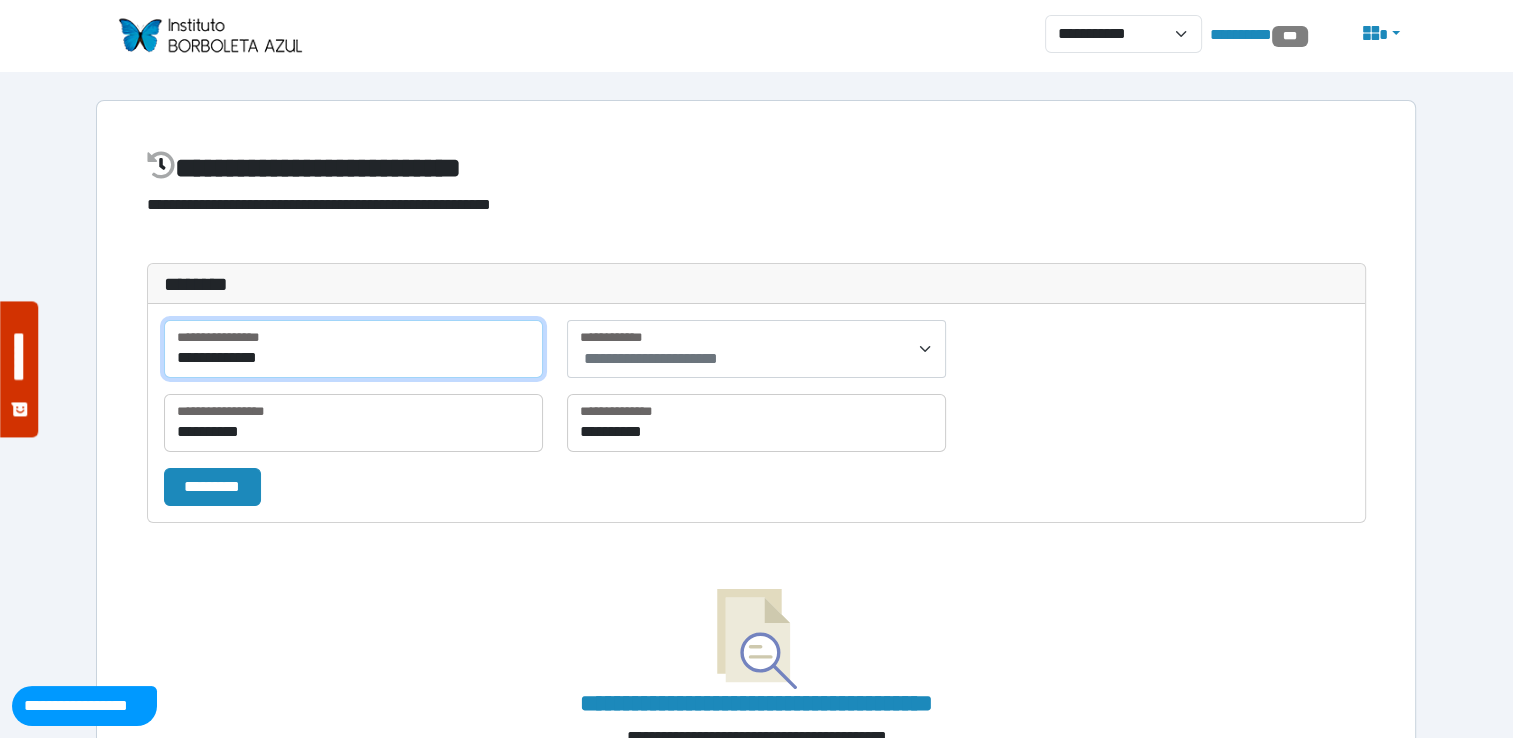 drag, startPoint x: 361, startPoint y: 370, endPoint x: 23, endPoint y: 255, distance: 357.028 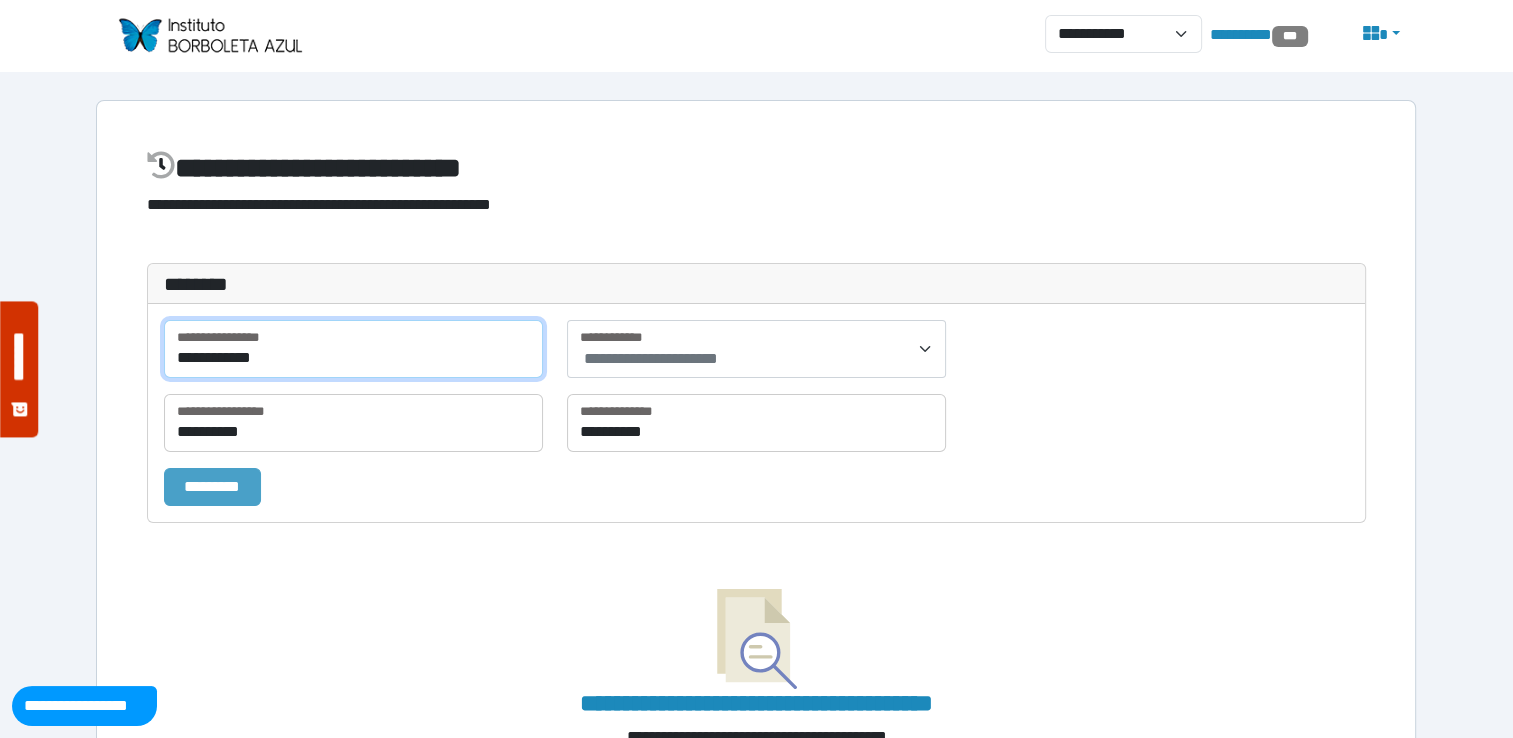 type on "**********" 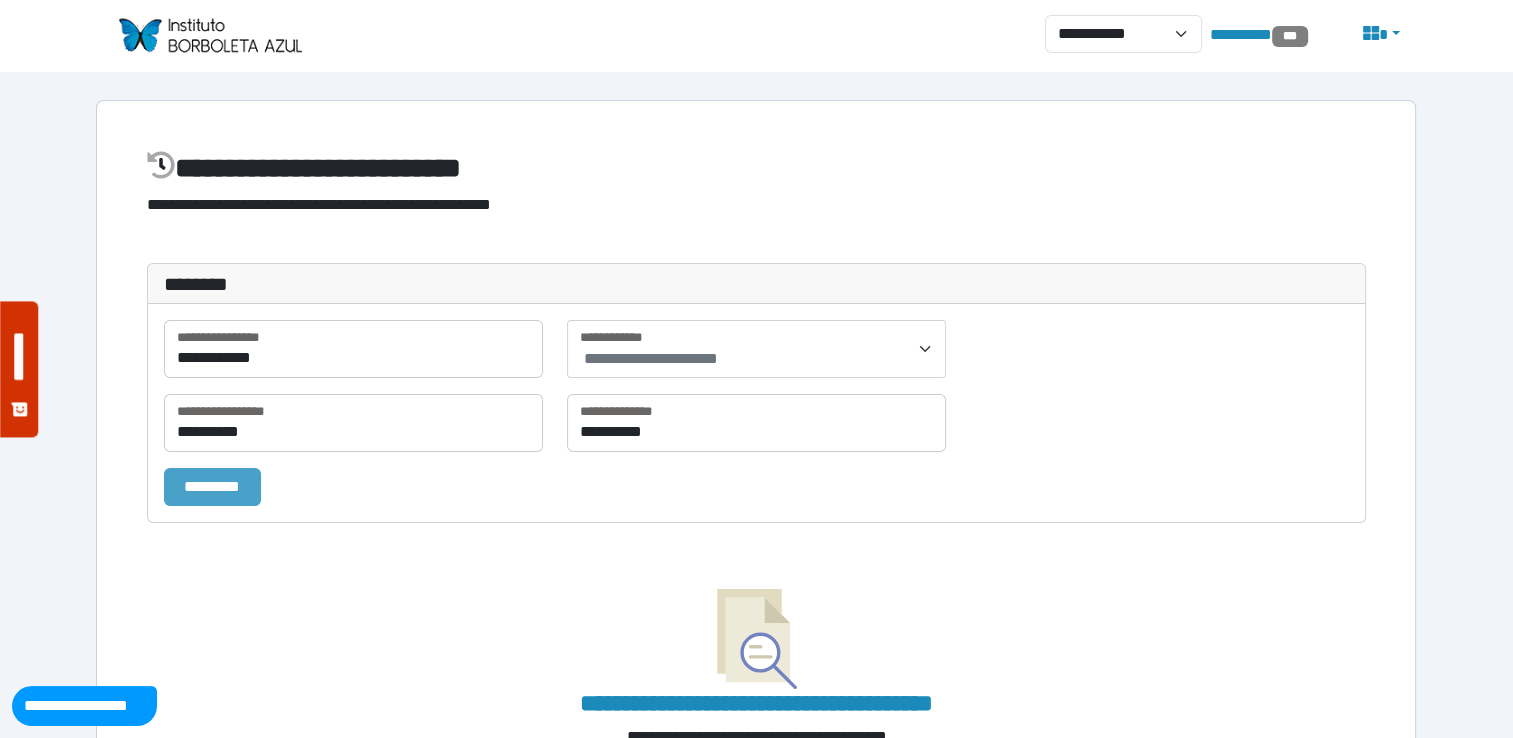 click on "*********" at bounding box center [212, 487] 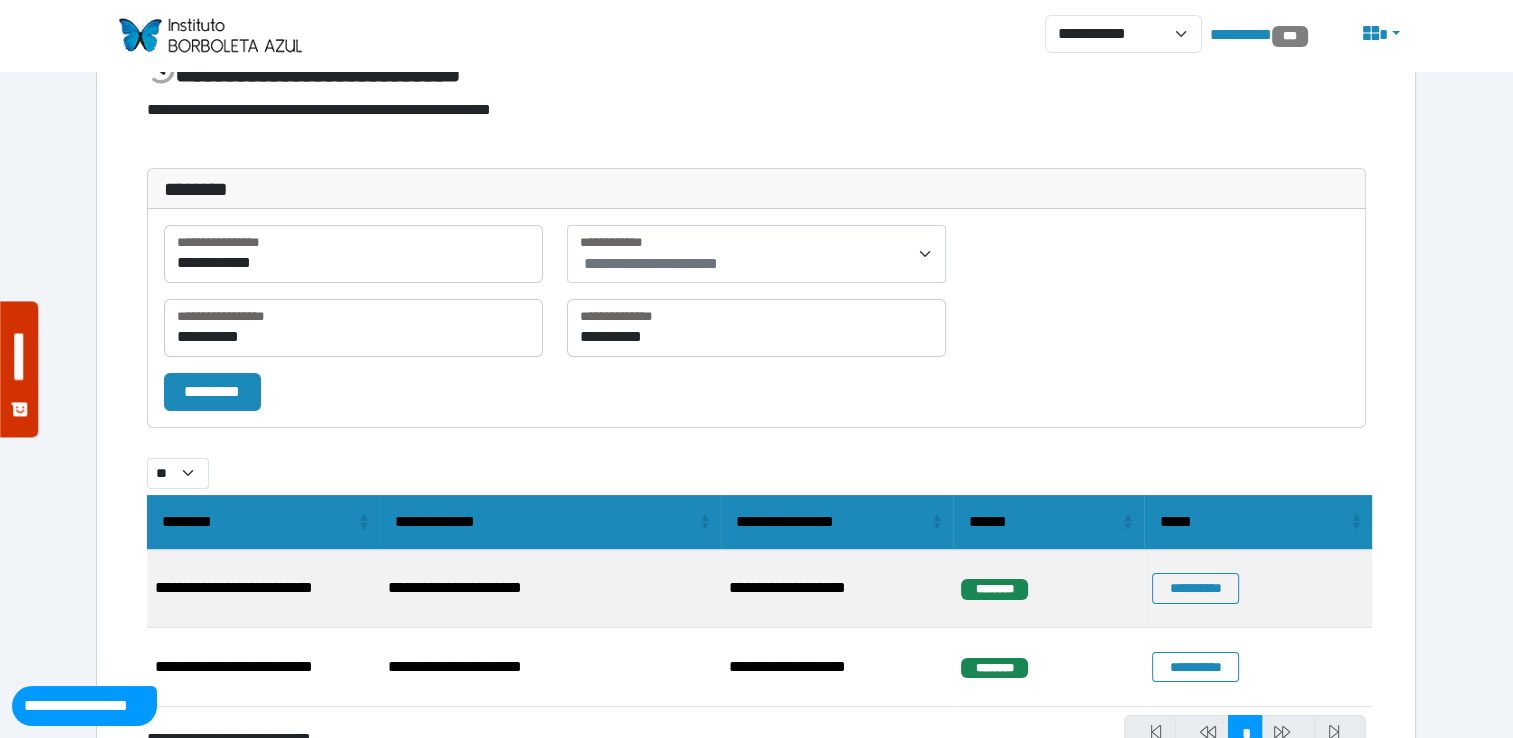 scroll, scrollTop: 197, scrollLeft: 0, axis: vertical 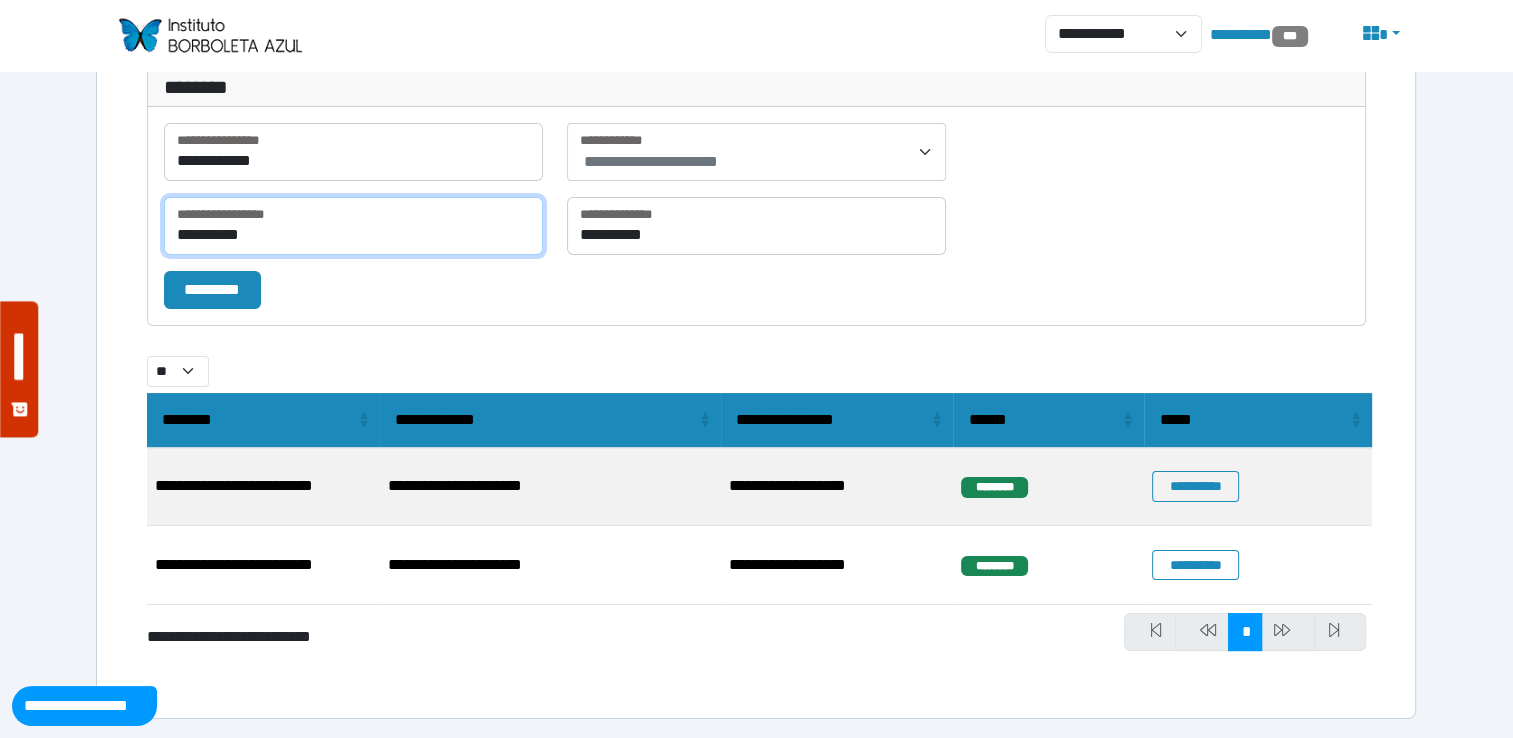 click on "**********" at bounding box center (353, 226) 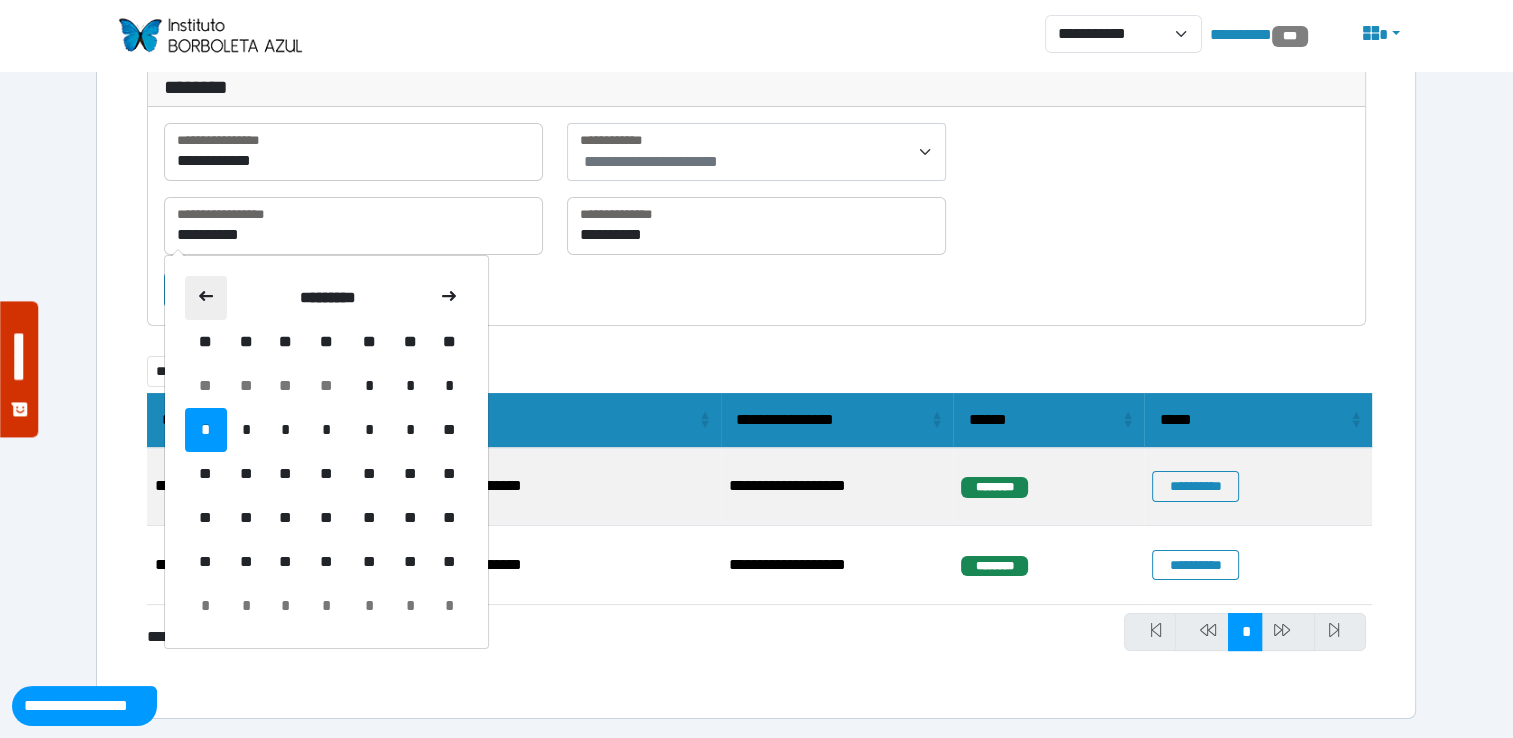 click 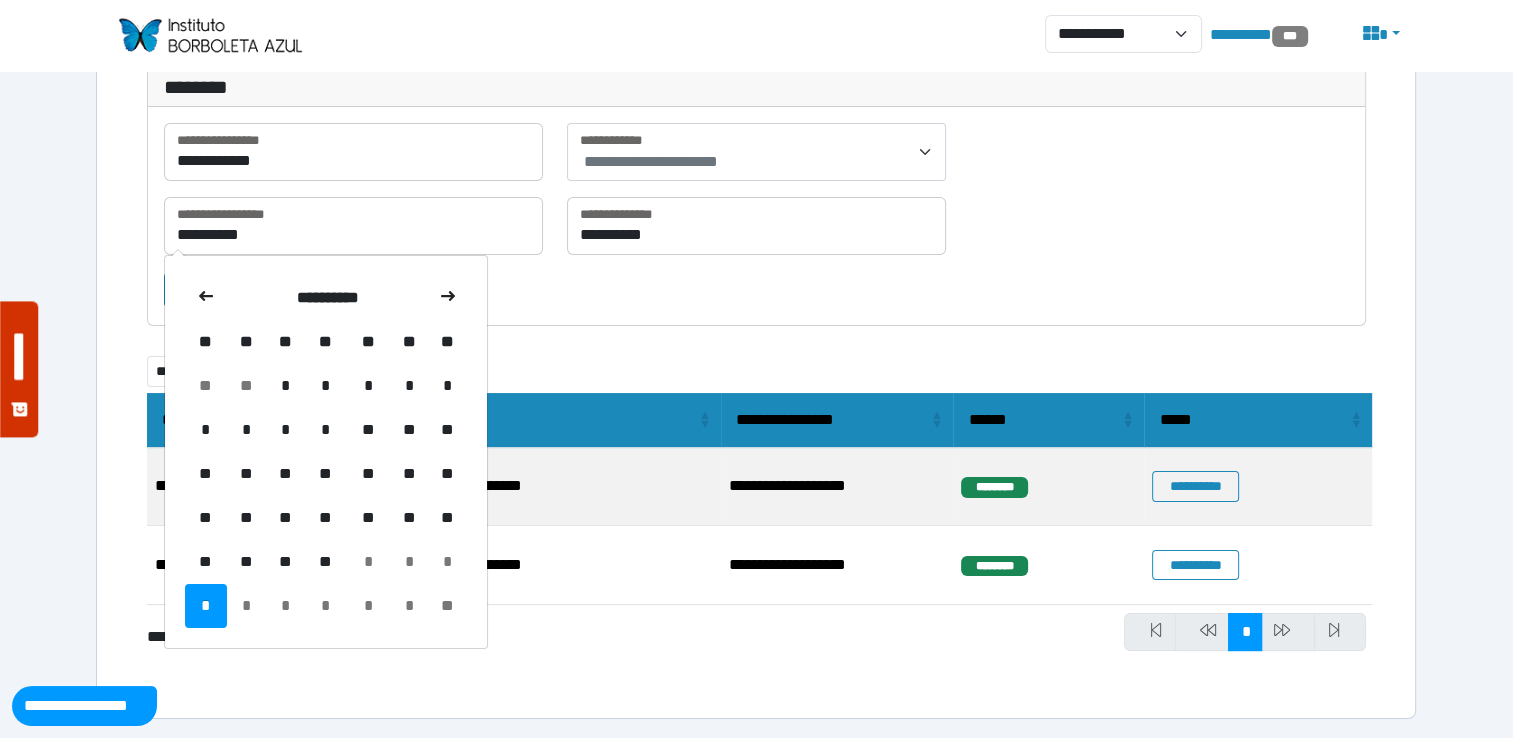 click 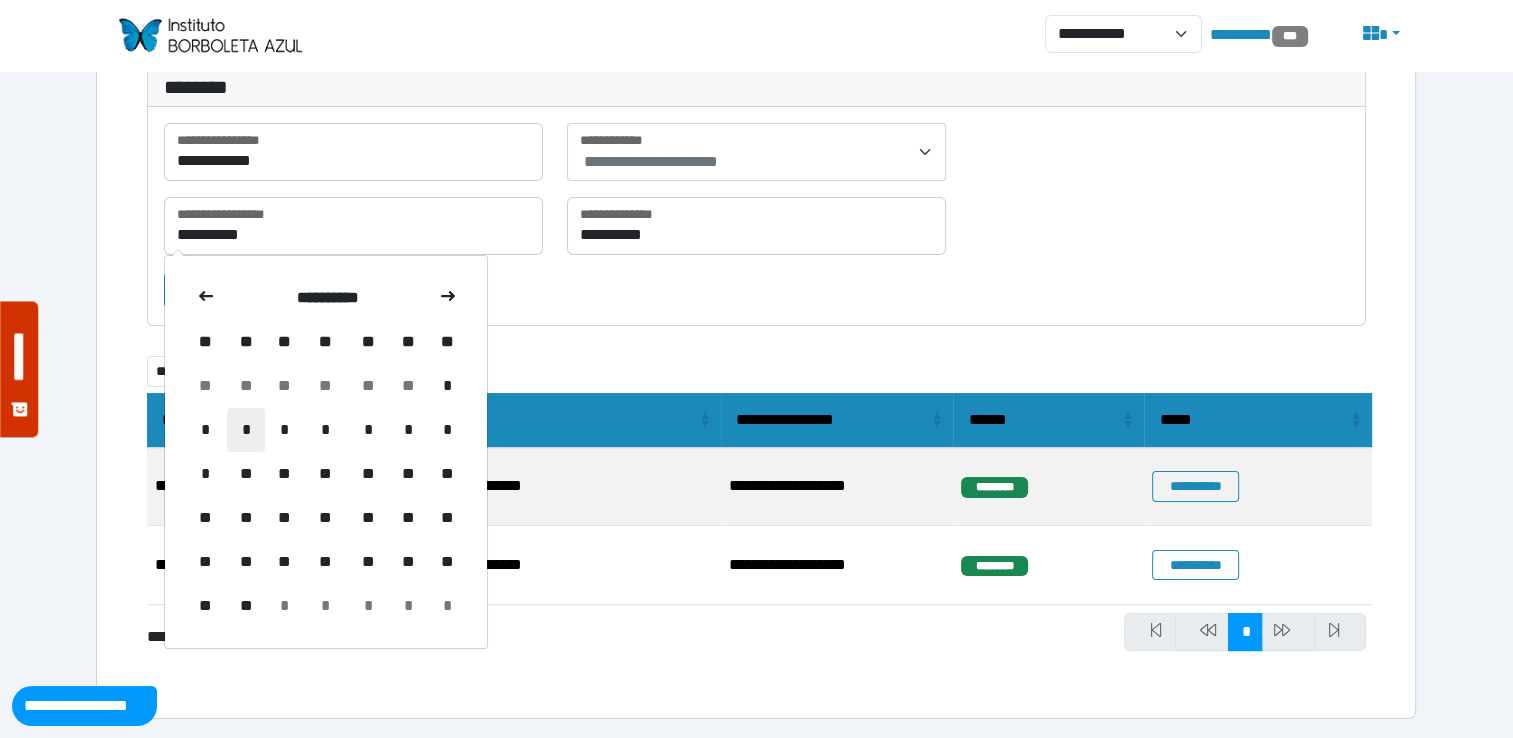 click on "*" at bounding box center (246, 430) 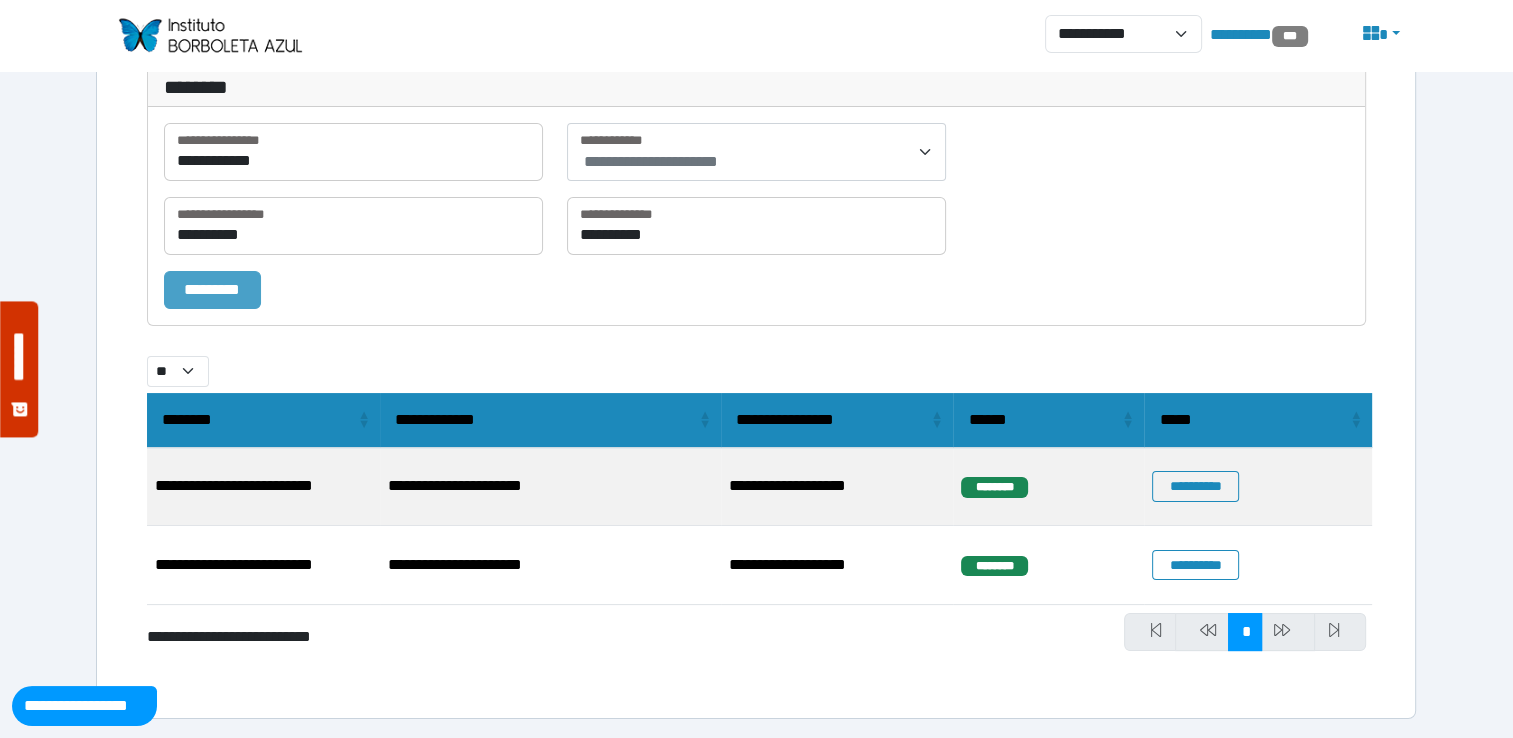 click on "*********" at bounding box center (212, 290) 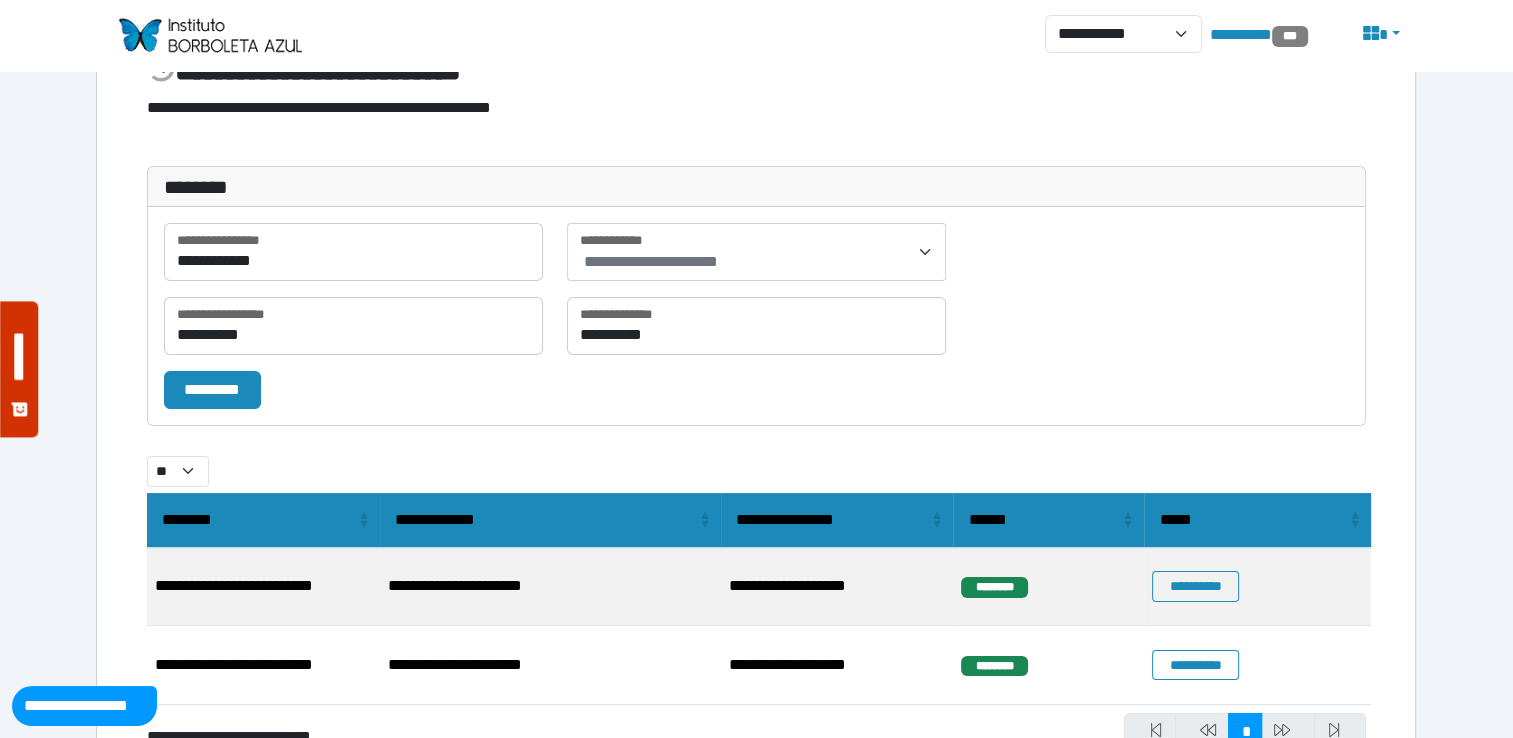 scroll, scrollTop: 197, scrollLeft: 0, axis: vertical 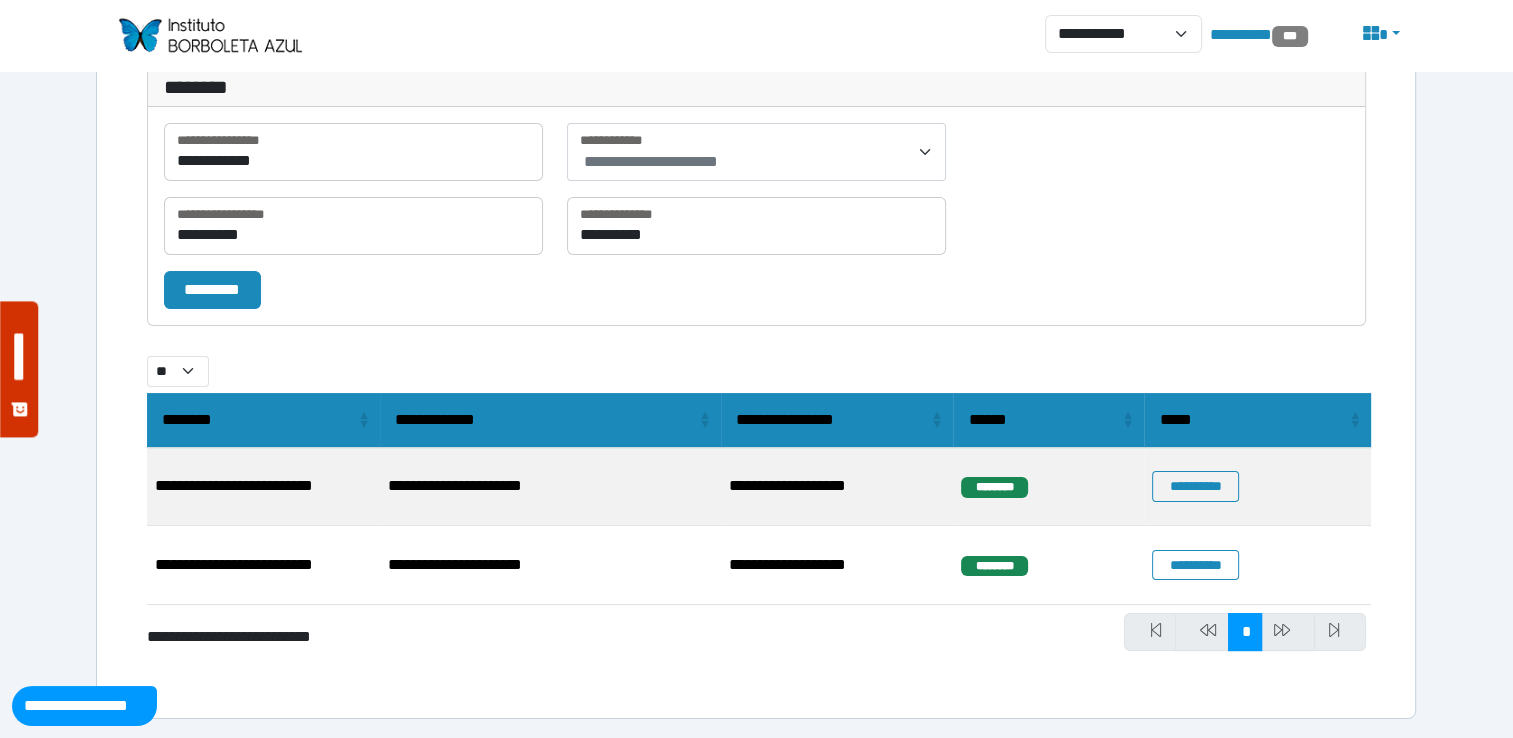 select on "**" 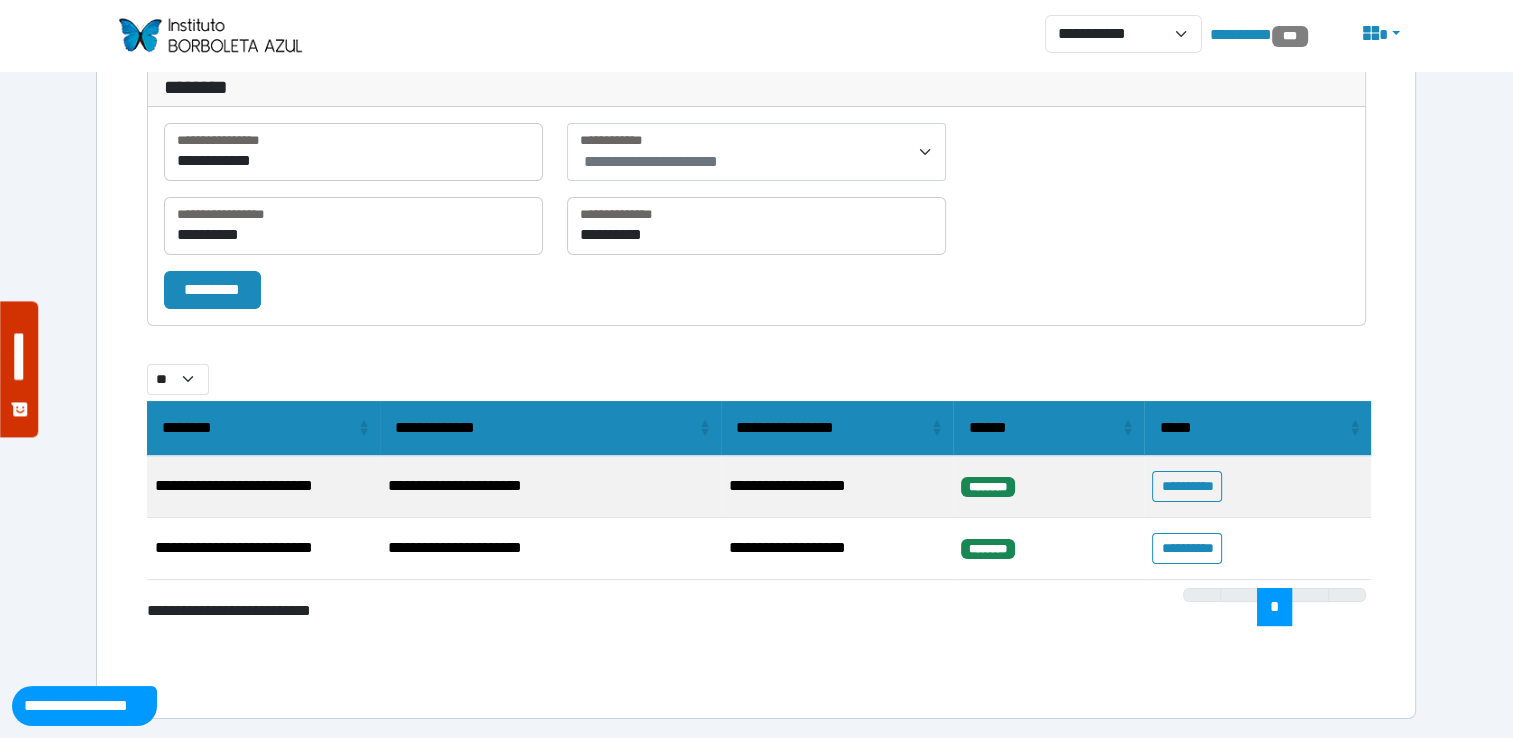 select on "**" 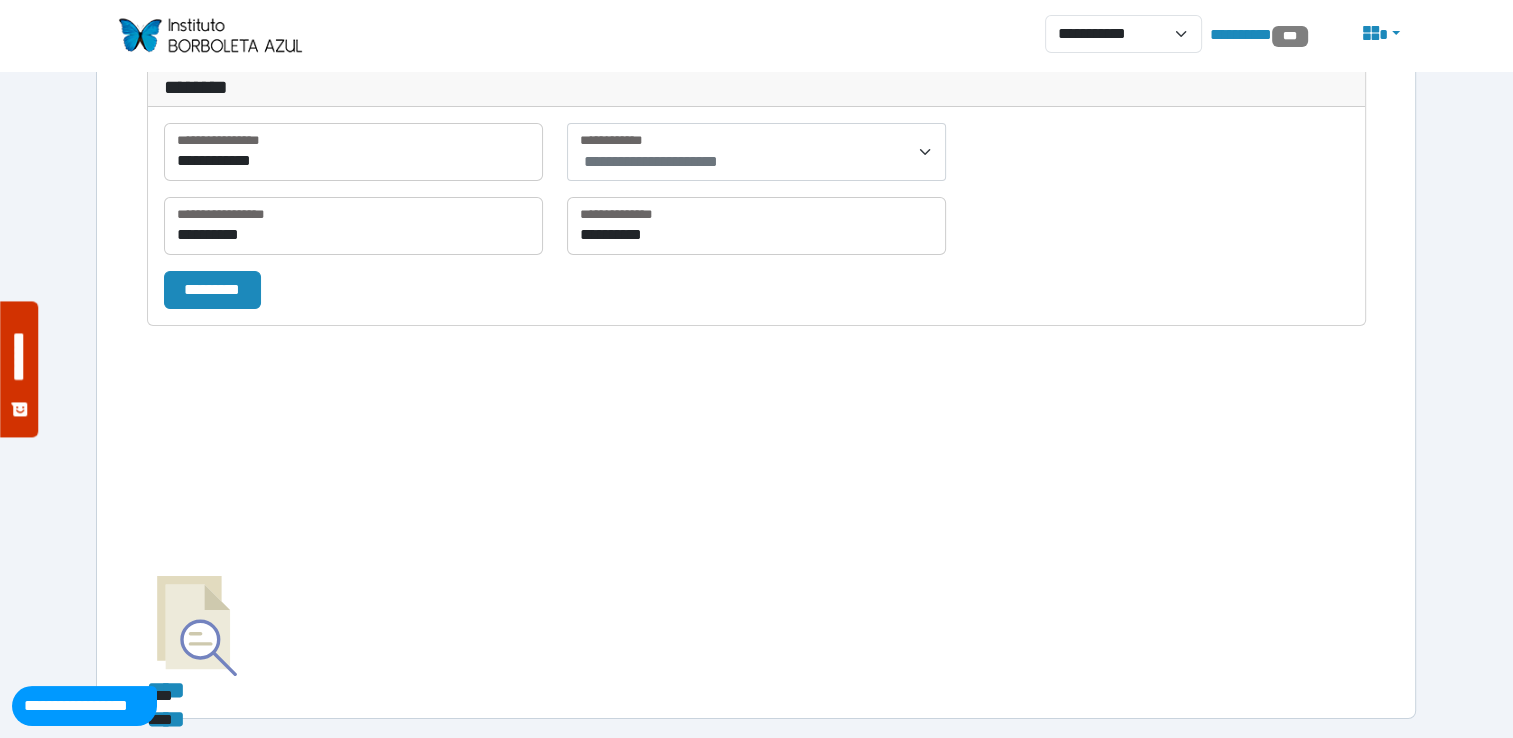 scroll, scrollTop: 197, scrollLeft: 0, axis: vertical 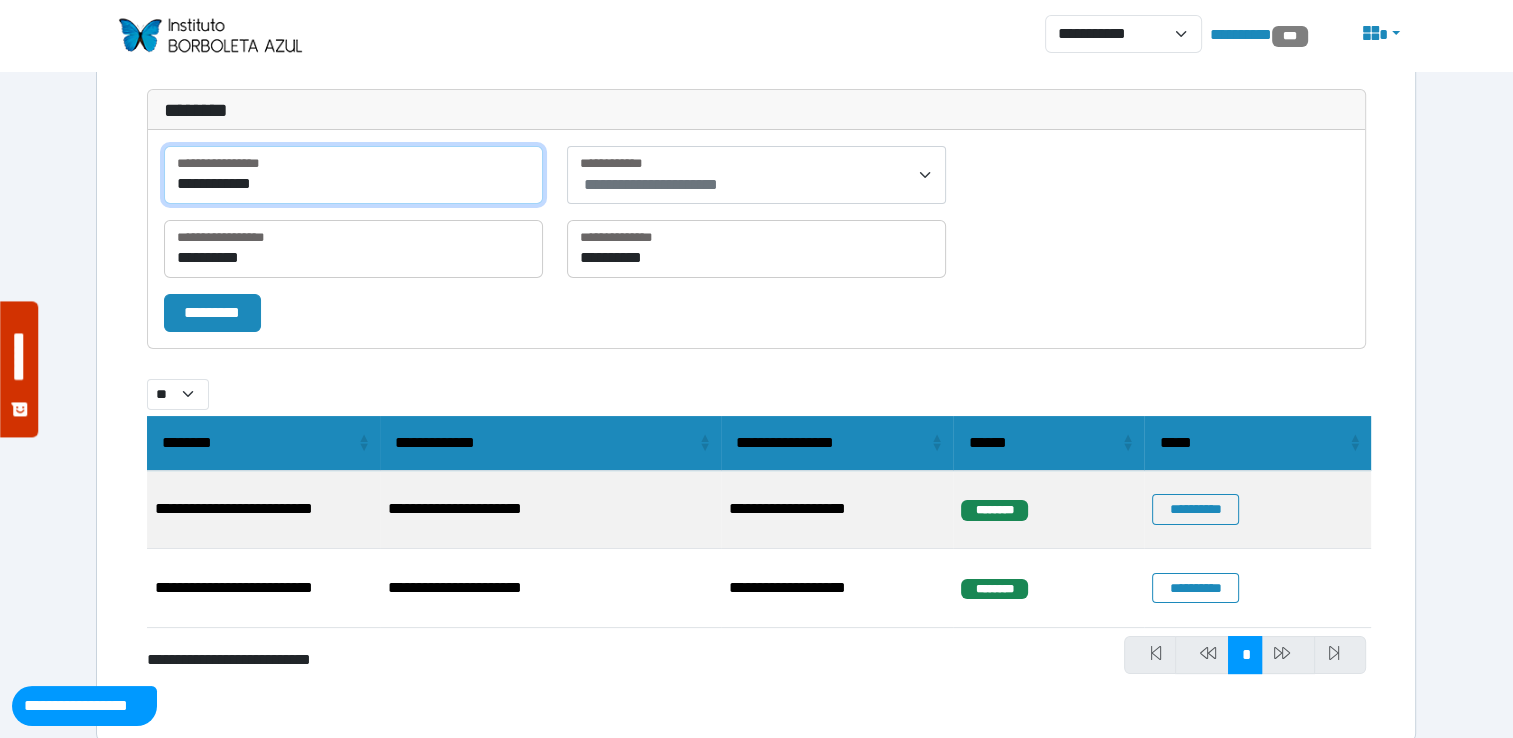 drag, startPoint x: 376, startPoint y: 146, endPoint x: 66, endPoint y: 12, distance: 337.72177 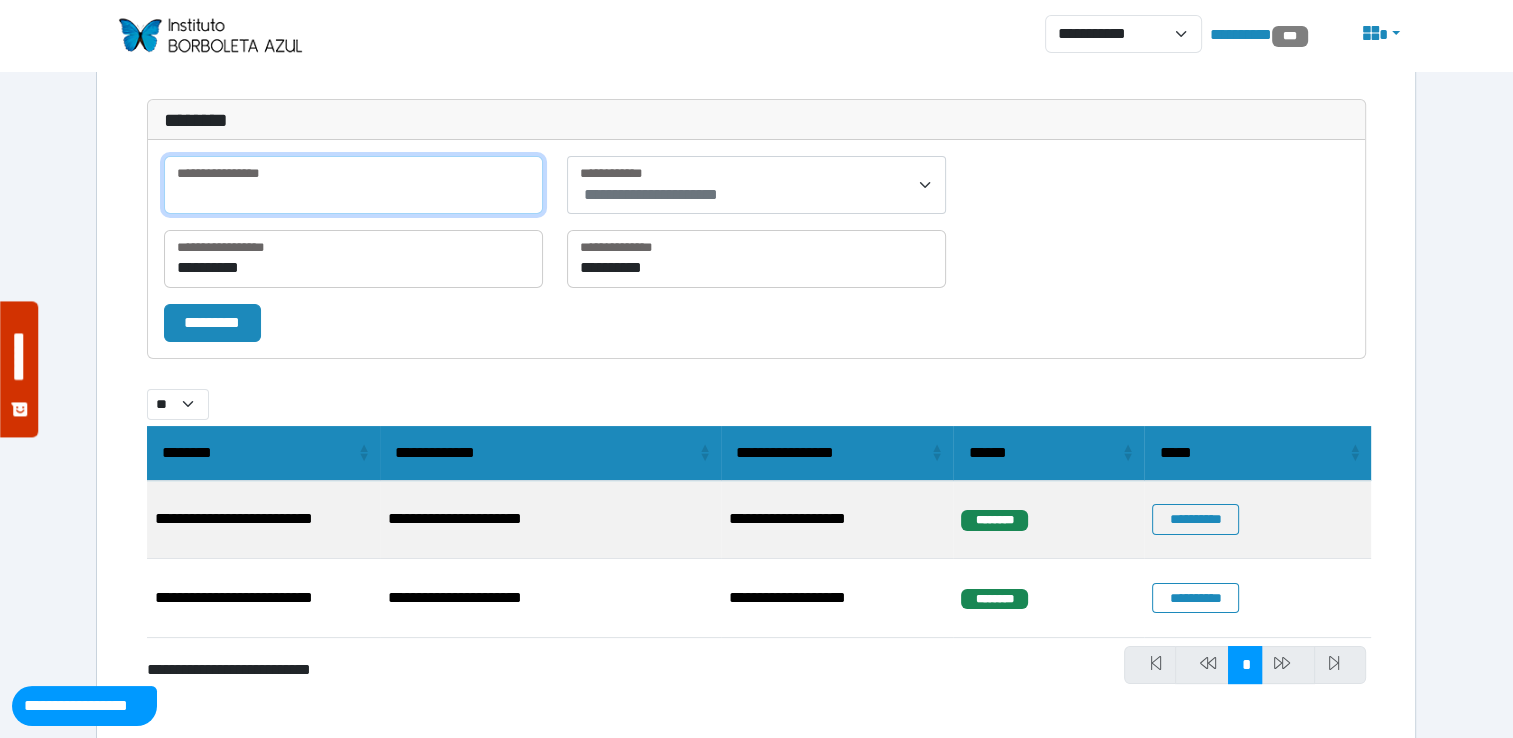 paste on "**********" 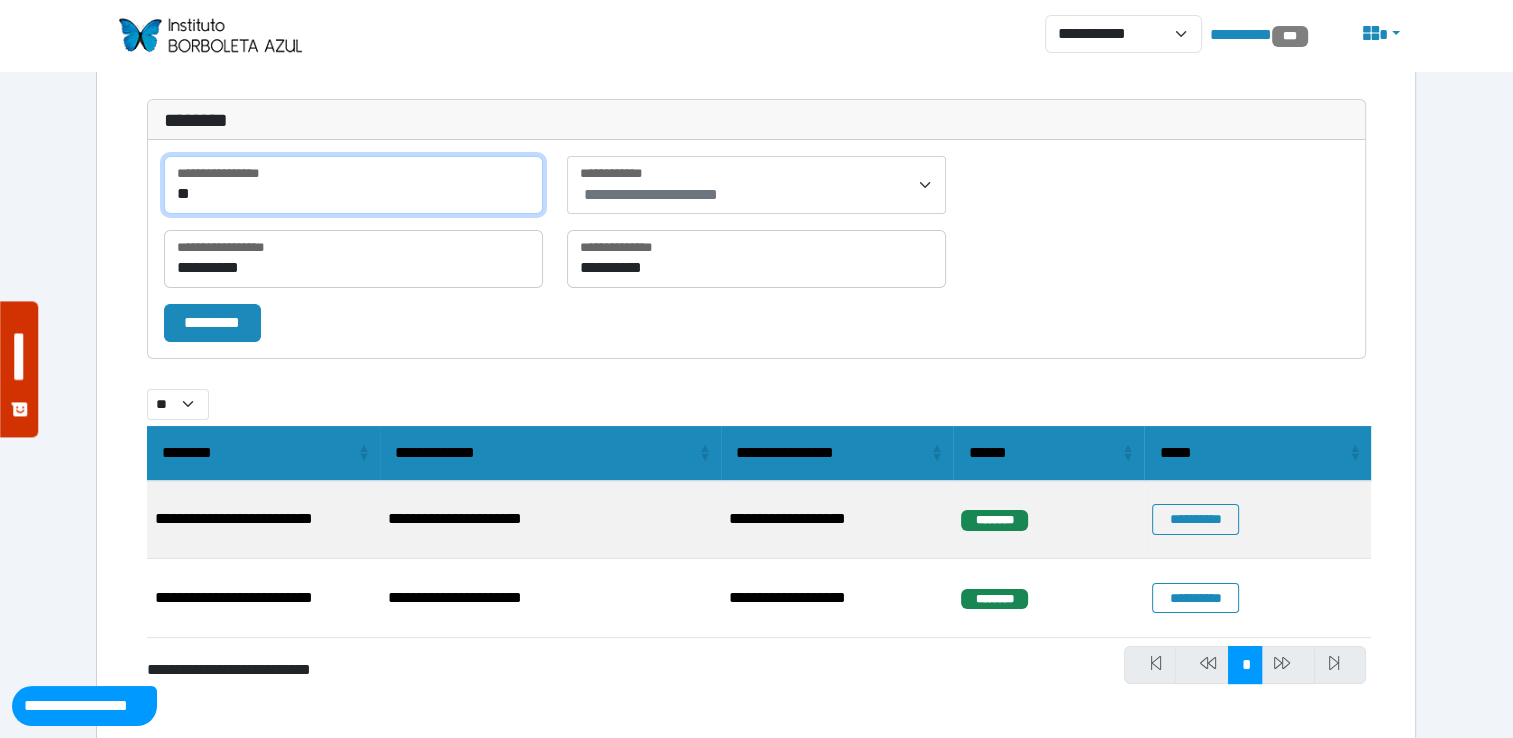 type on "*" 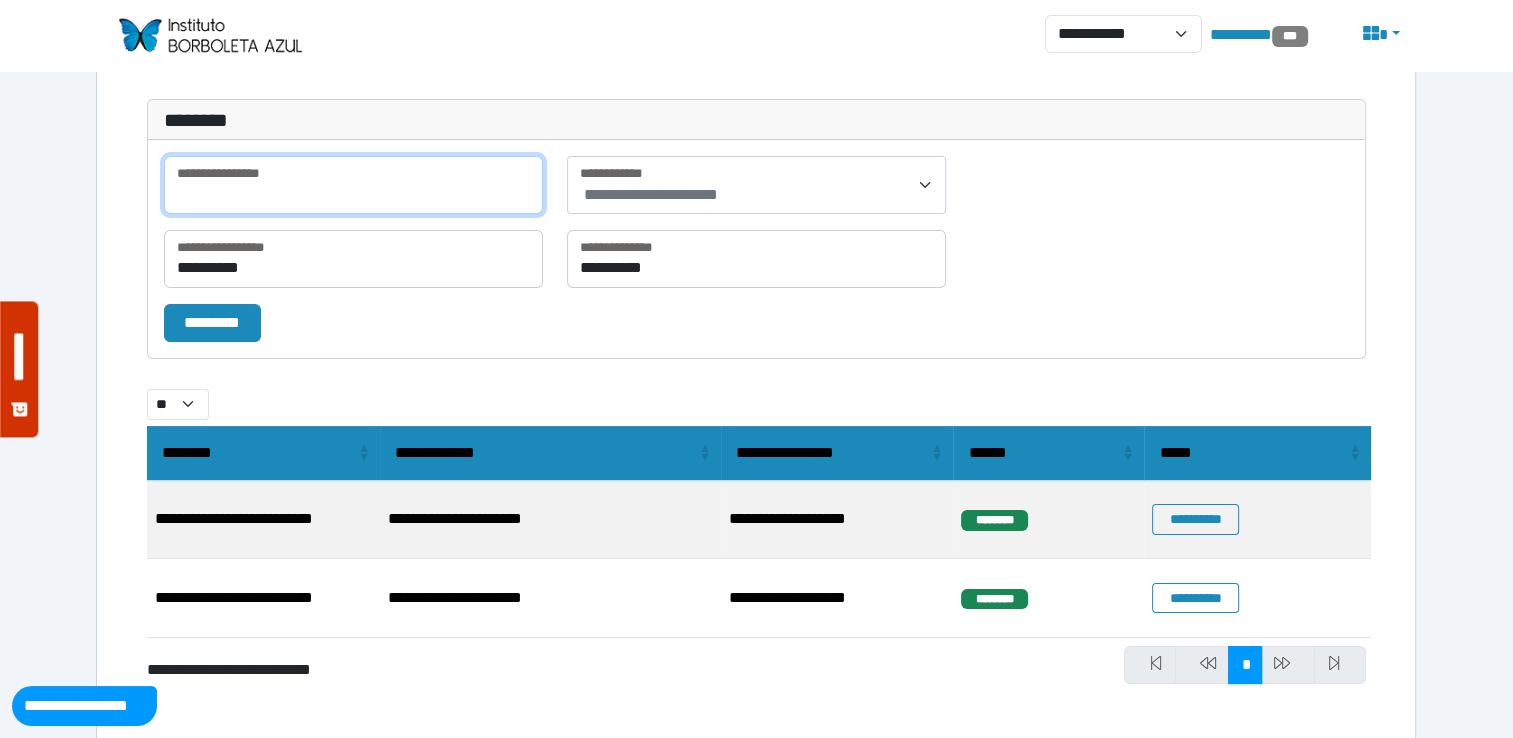 paste on "**********" 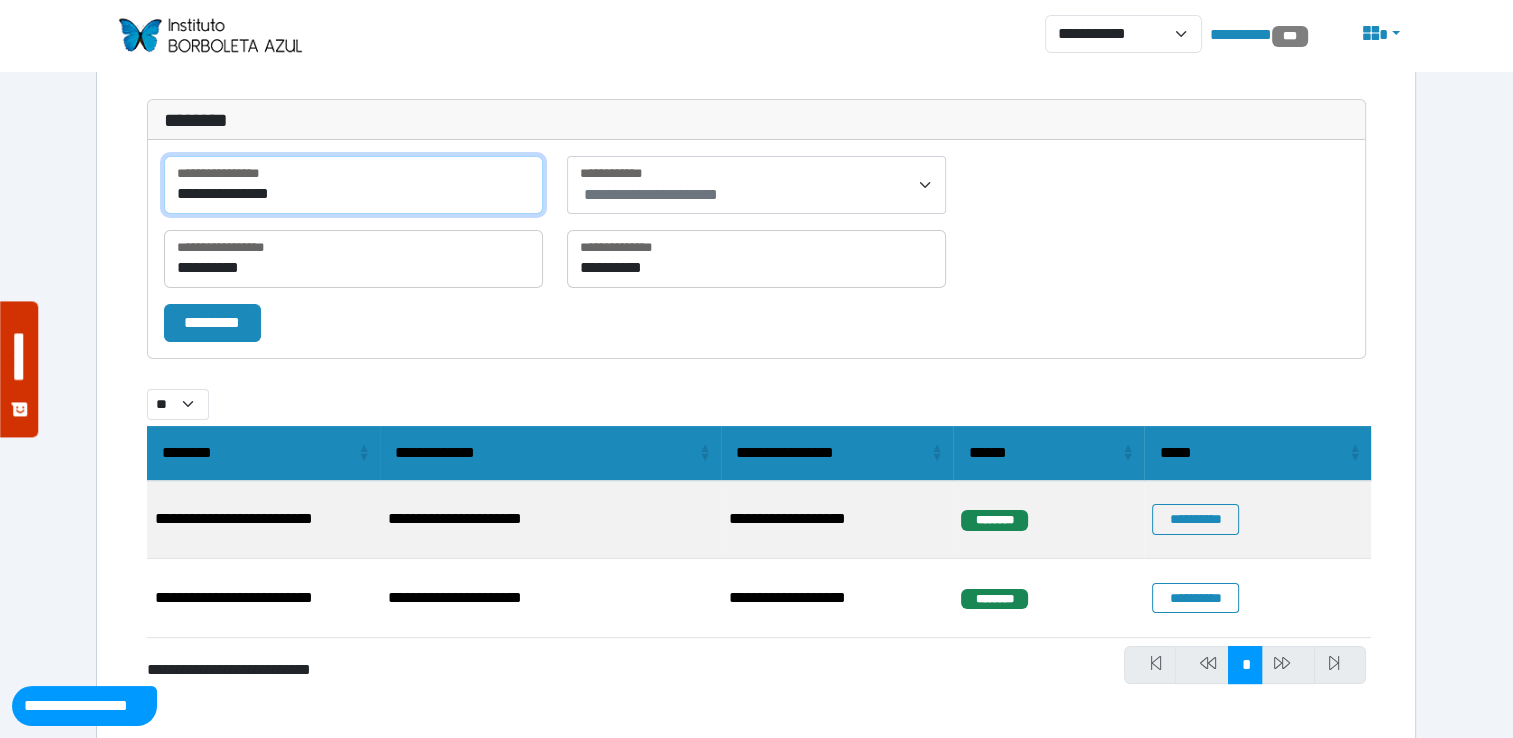 type on "**********" 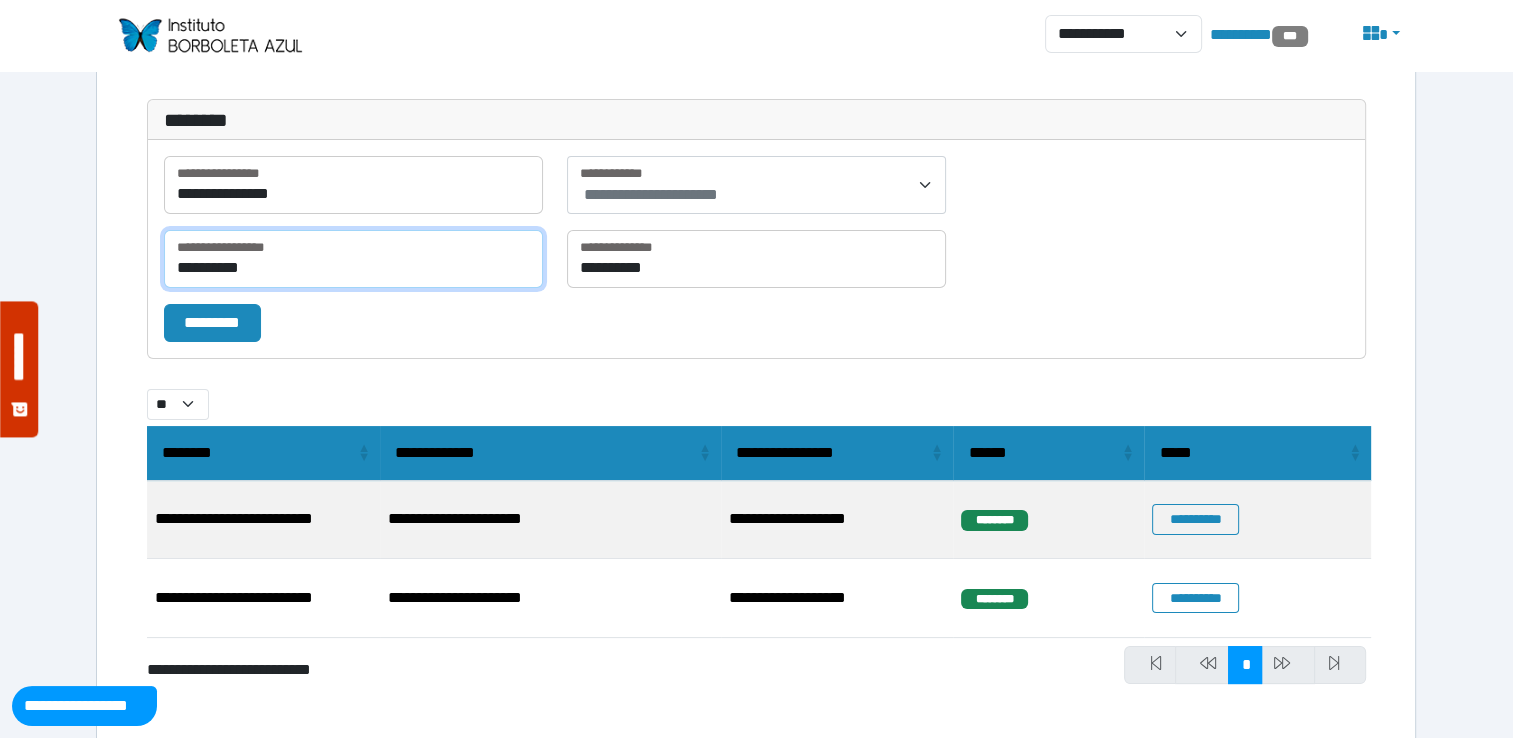 click on "**********" at bounding box center (353, 259) 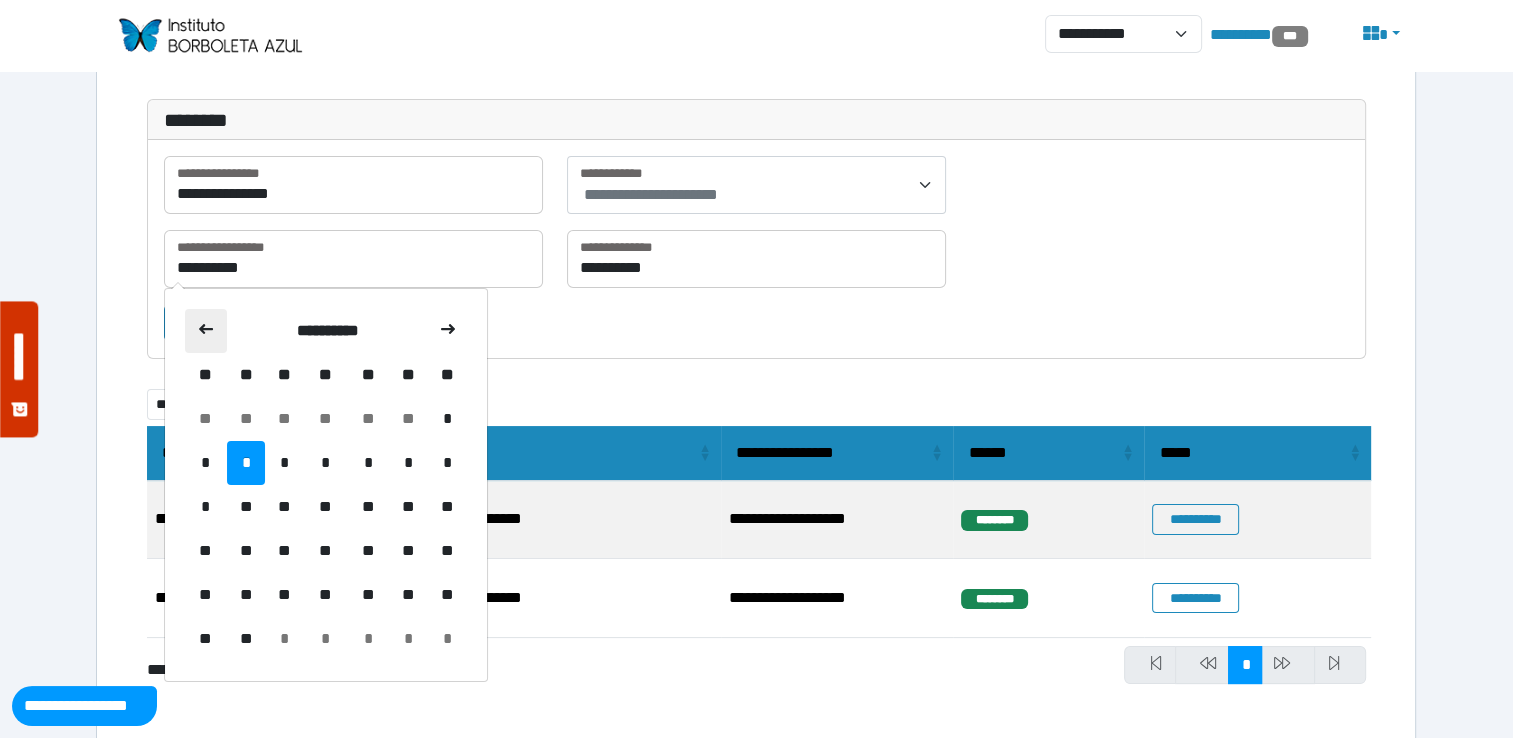 click 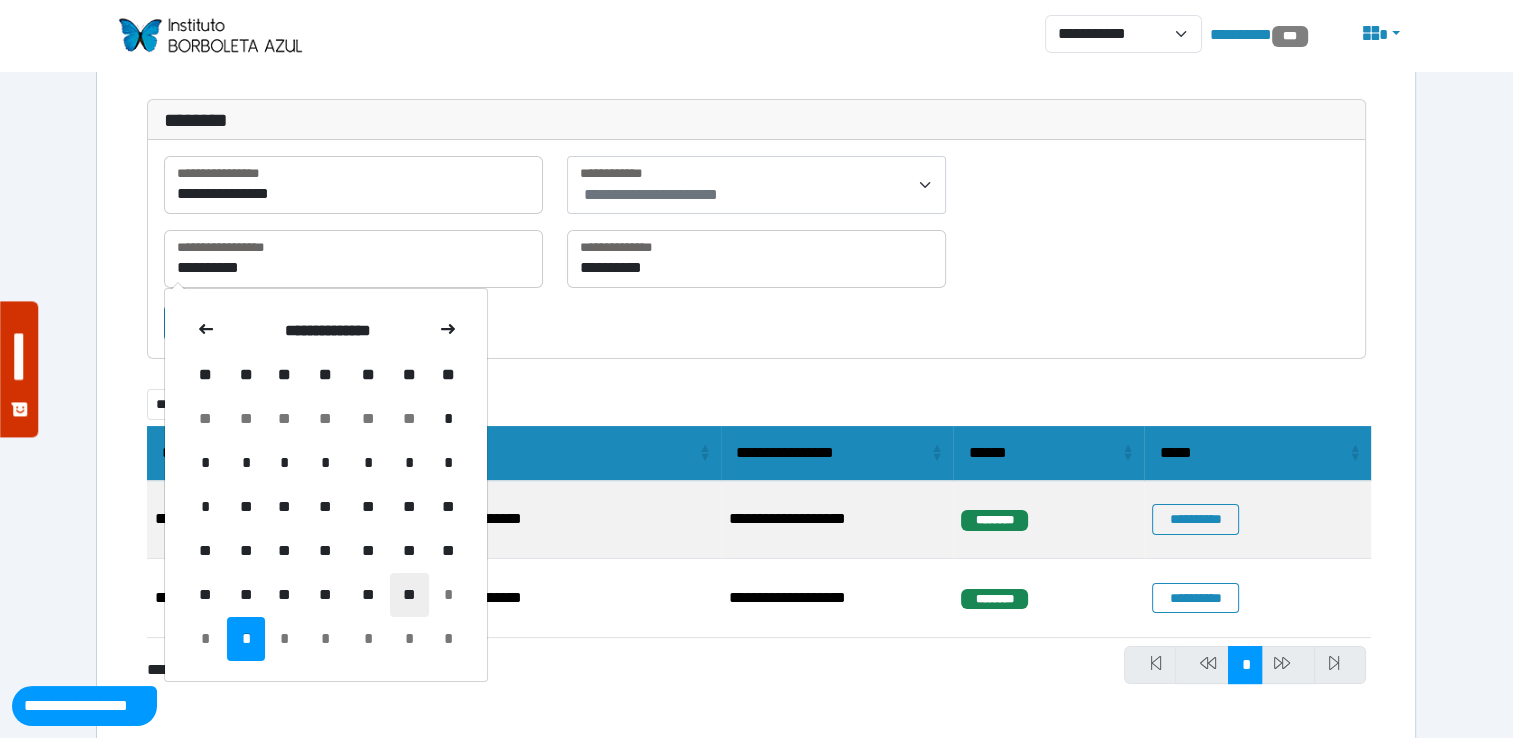 click on "**" at bounding box center (409, 595) 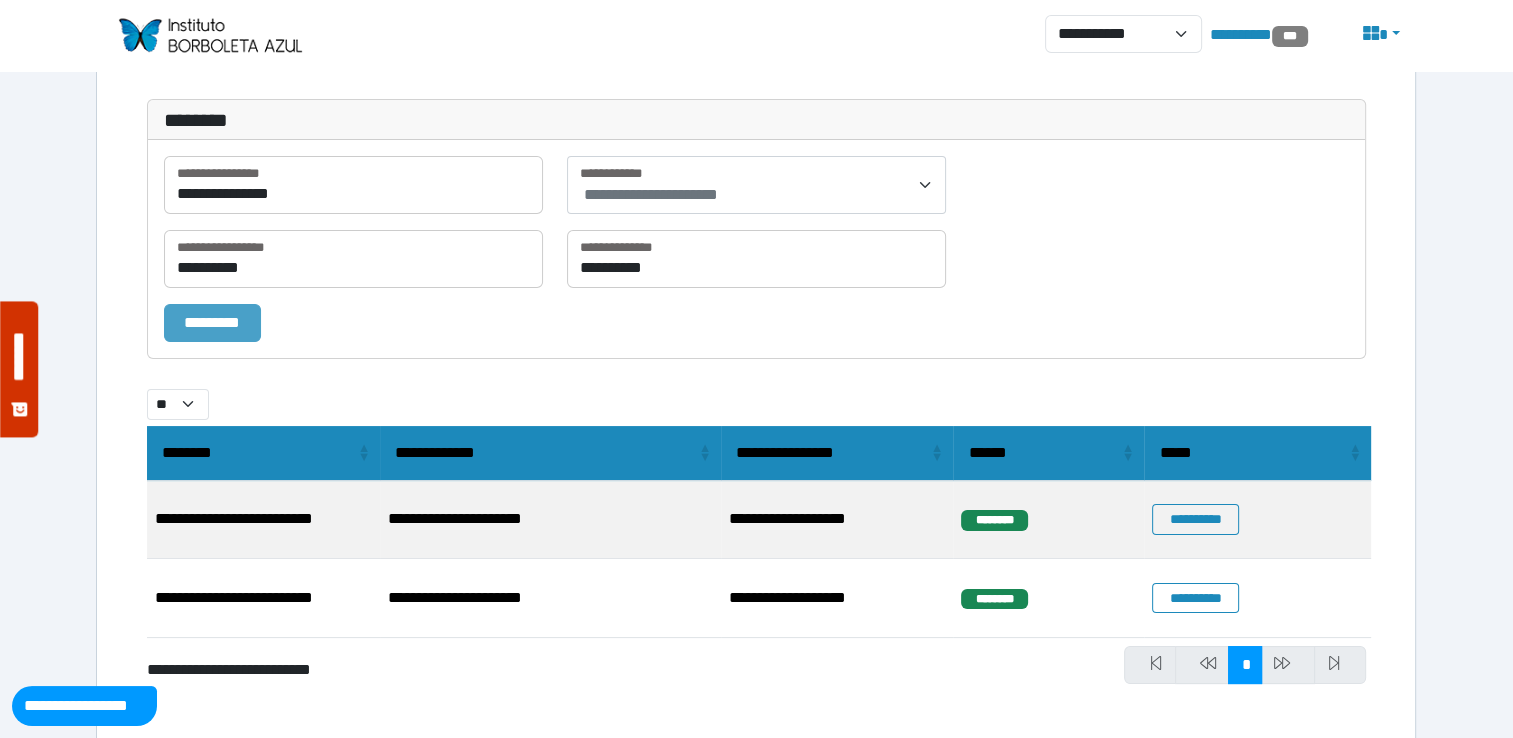click on "*********" at bounding box center (212, 323) 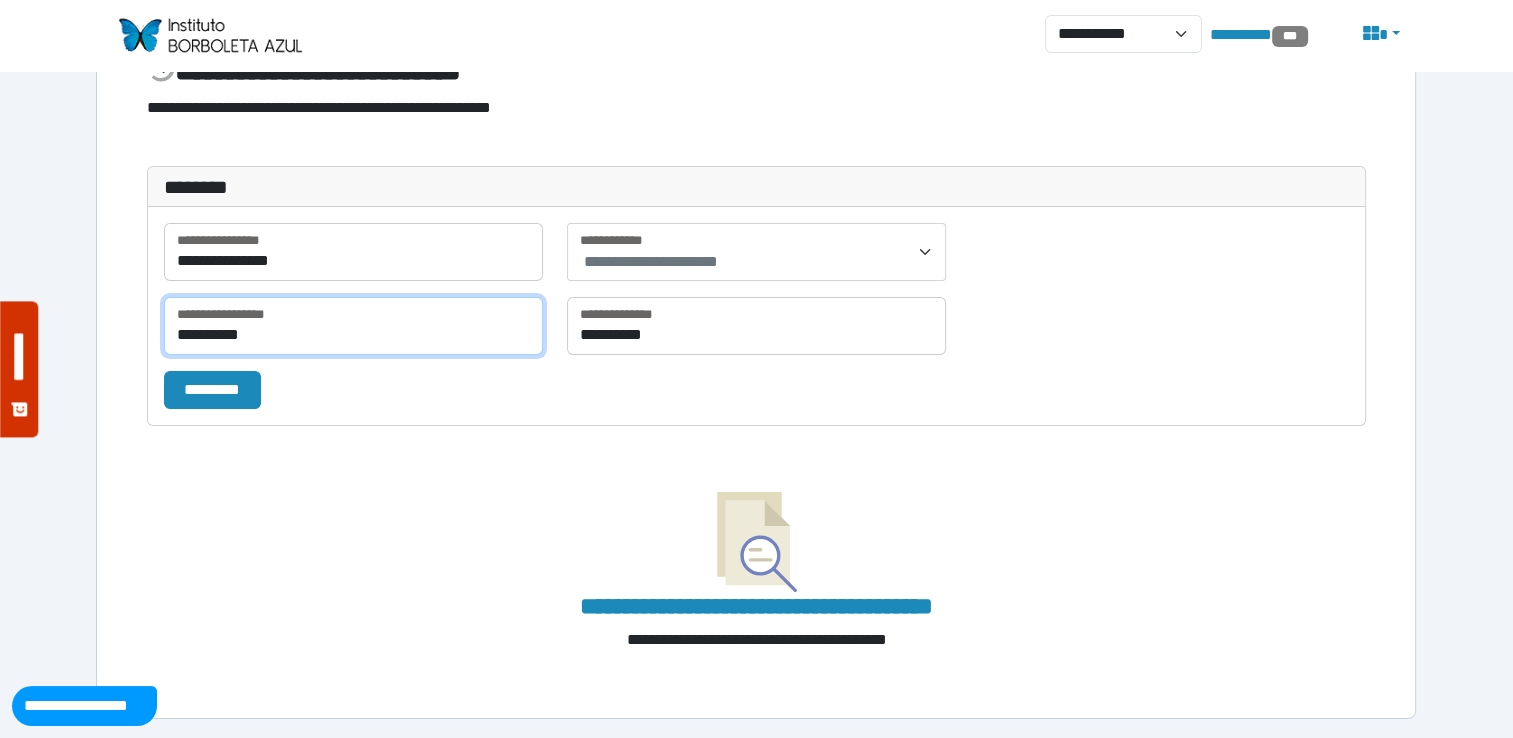 scroll, scrollTop: 107, scrollLeft: 0, axis: vertical 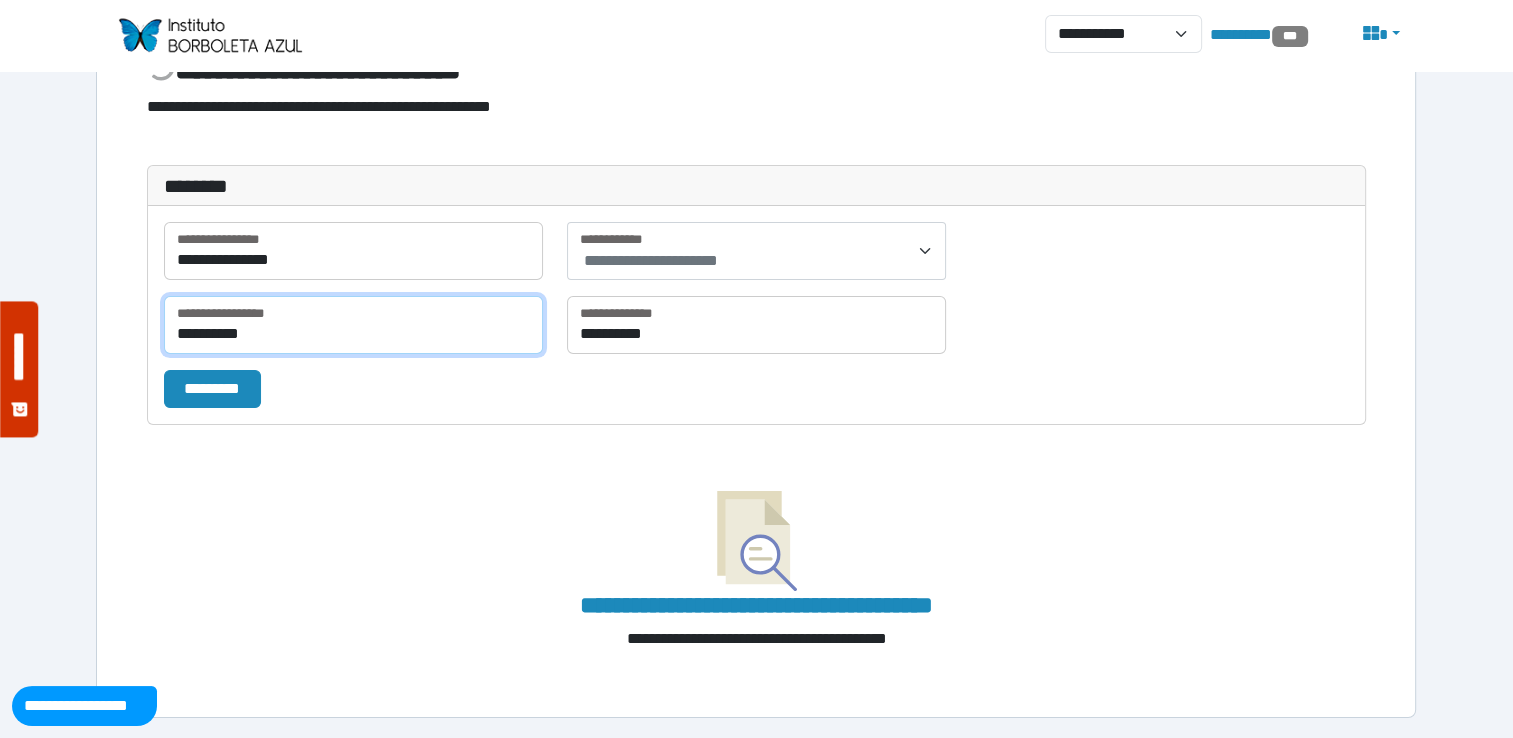 click on "**********" at bounding box center (353, 325) 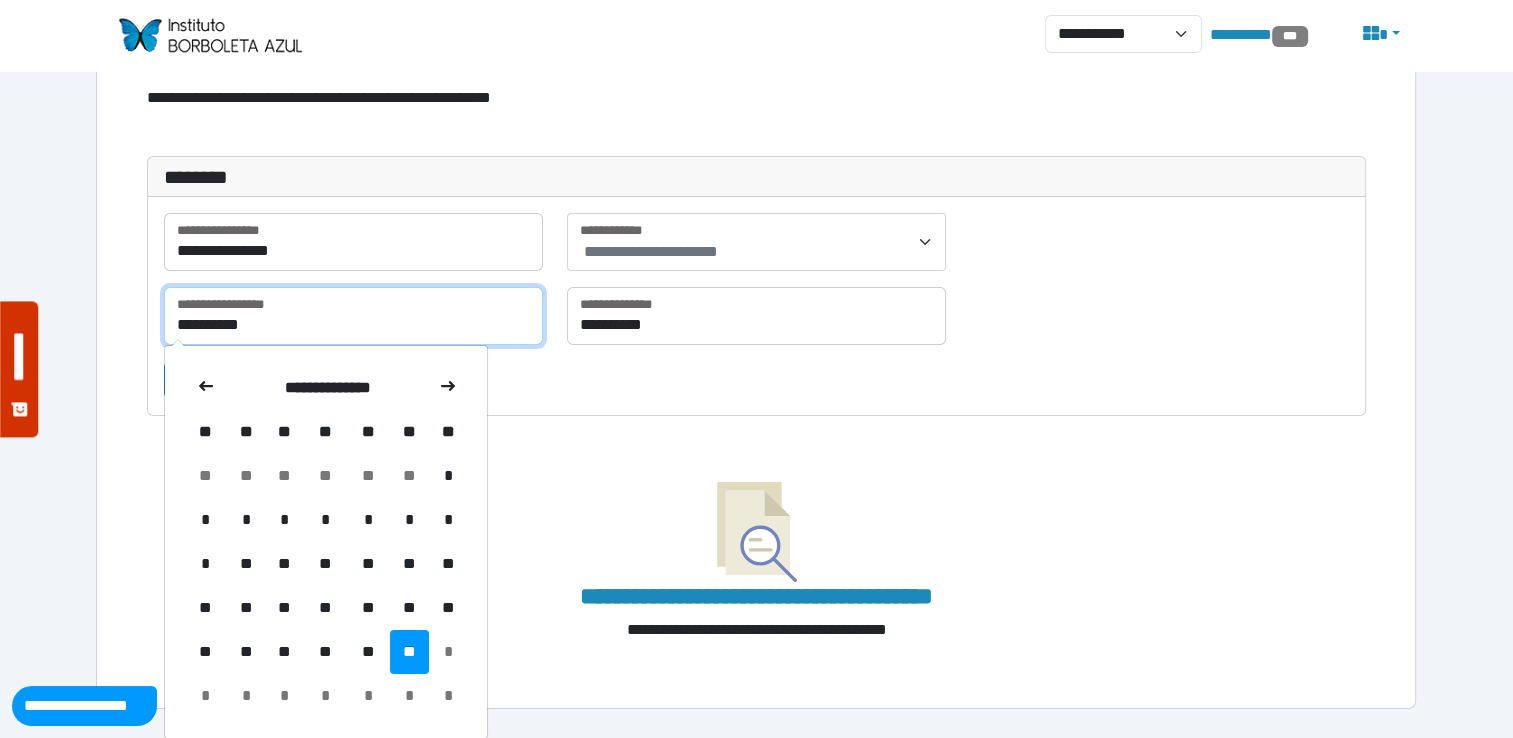 click on "**********" at bounding box center [353, 316] 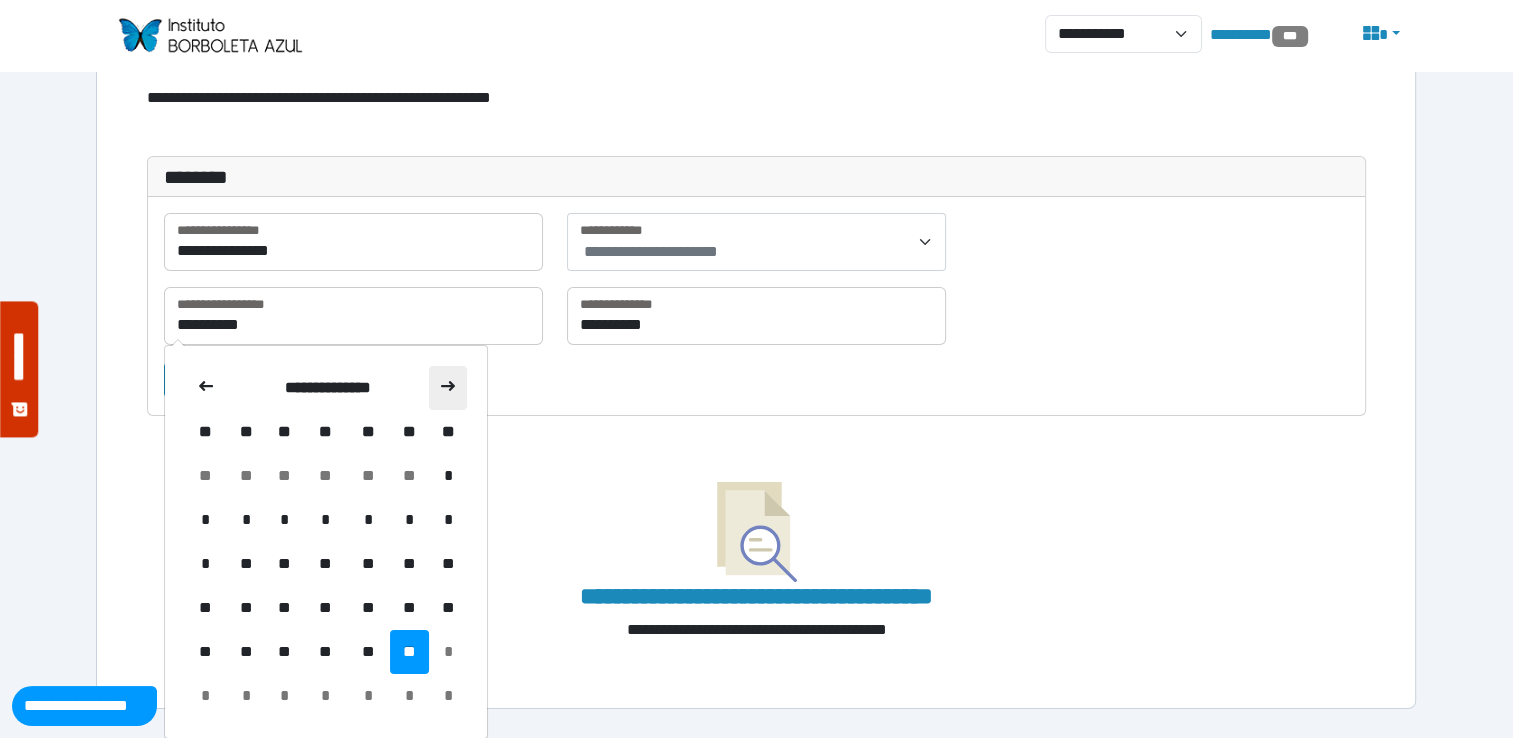 click 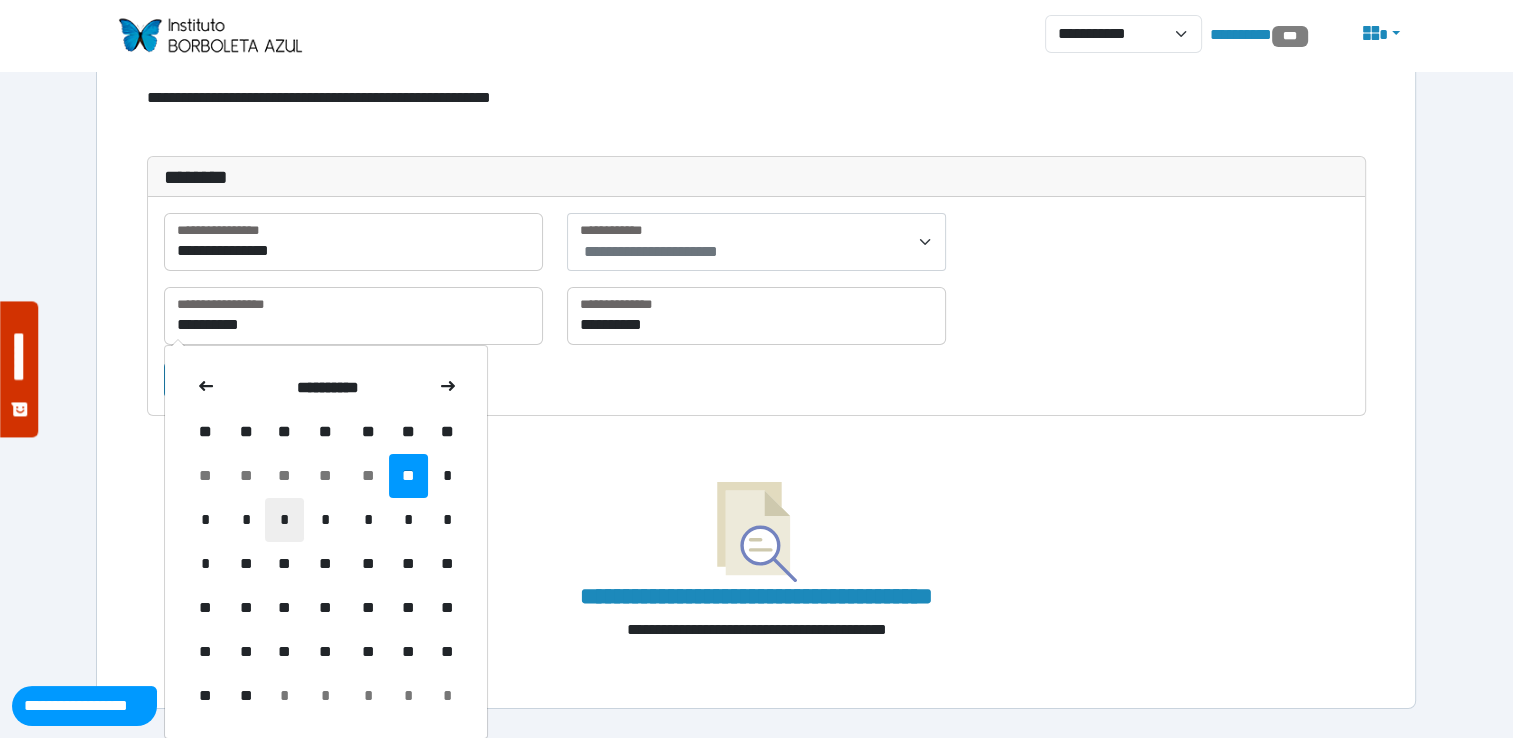click on "*" at bounding box center [284, 520] 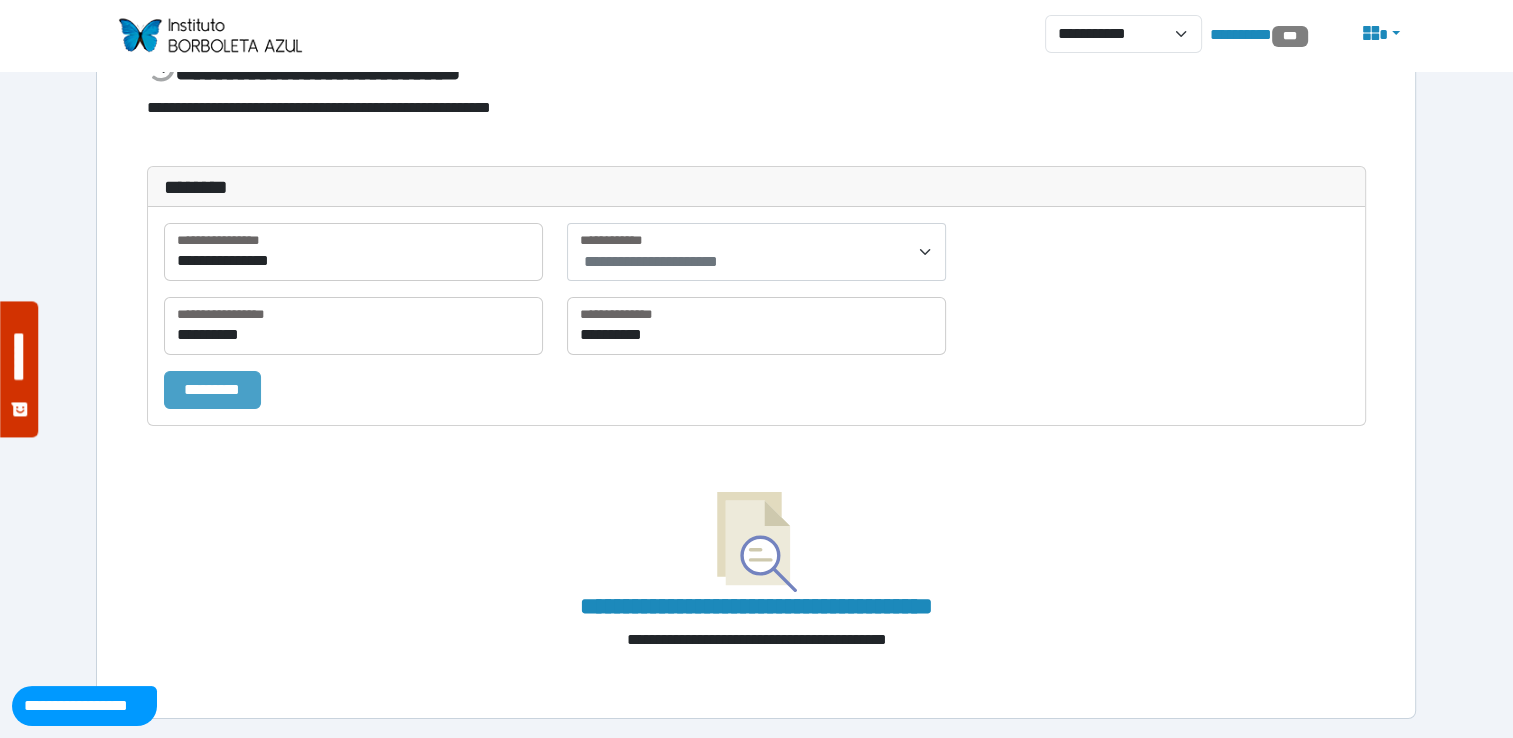 click on "*********" at bounding box center (212, 390) 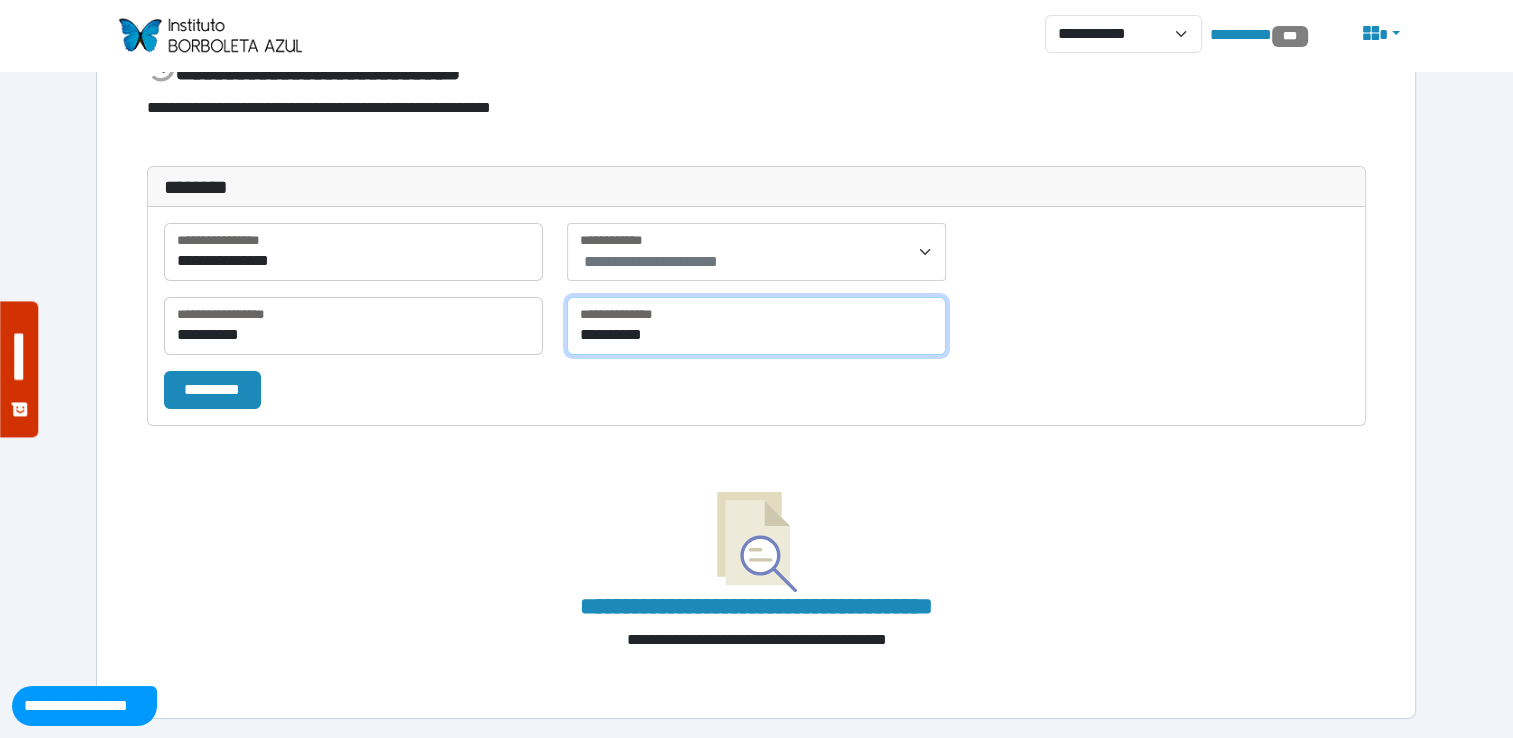 click on "**********" at bounding box center (756, 326) 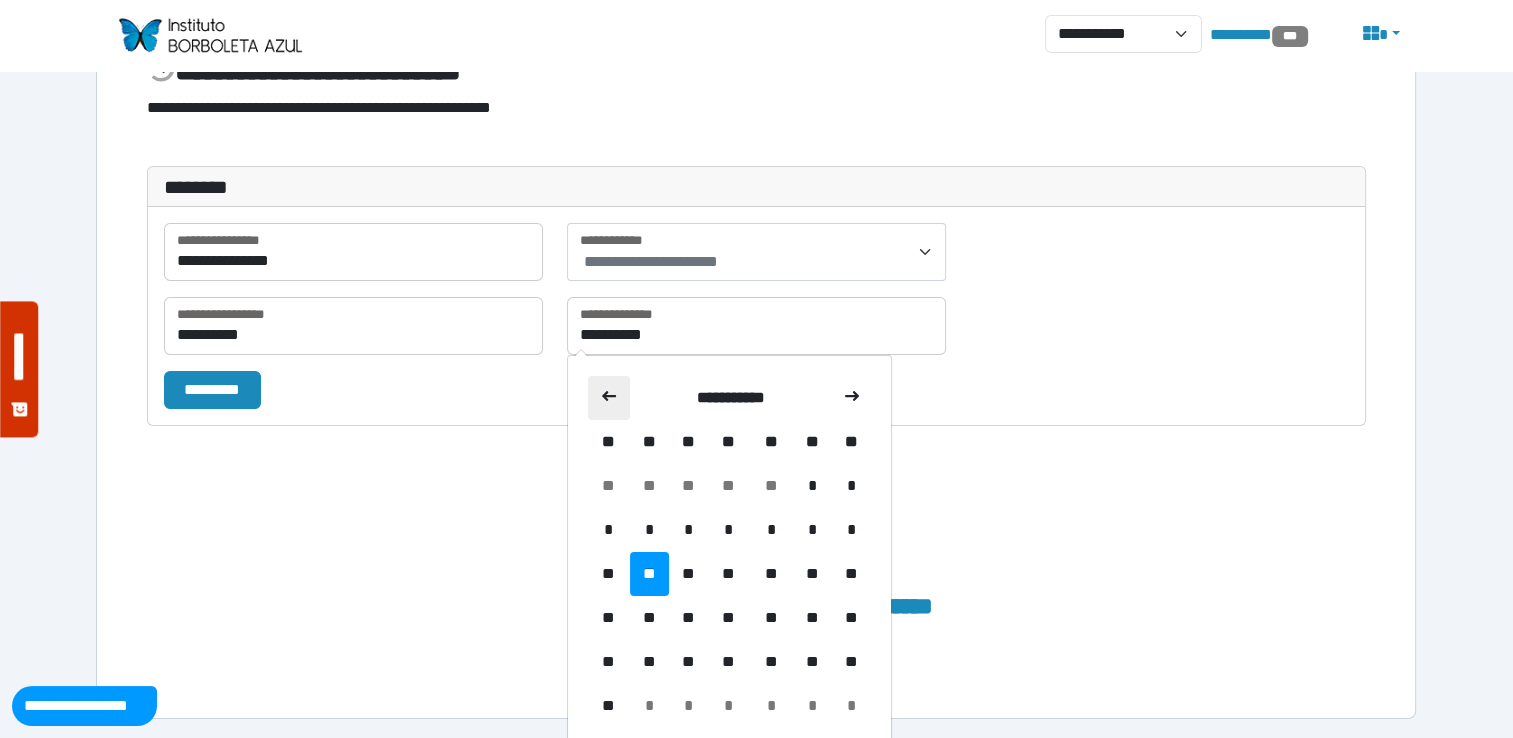 click at bounding box center (609, 398) 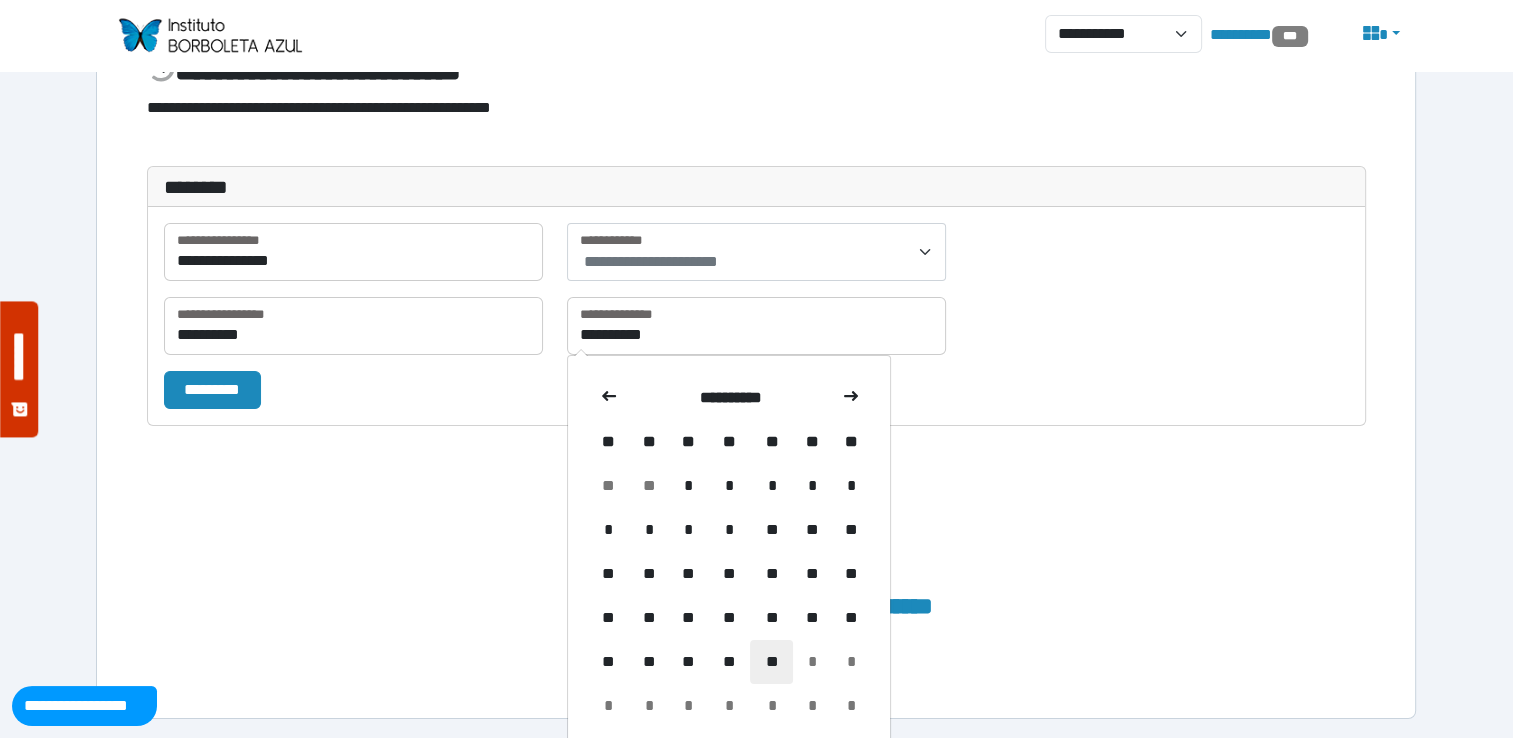 click on "**" at bounding box center (771, 662) 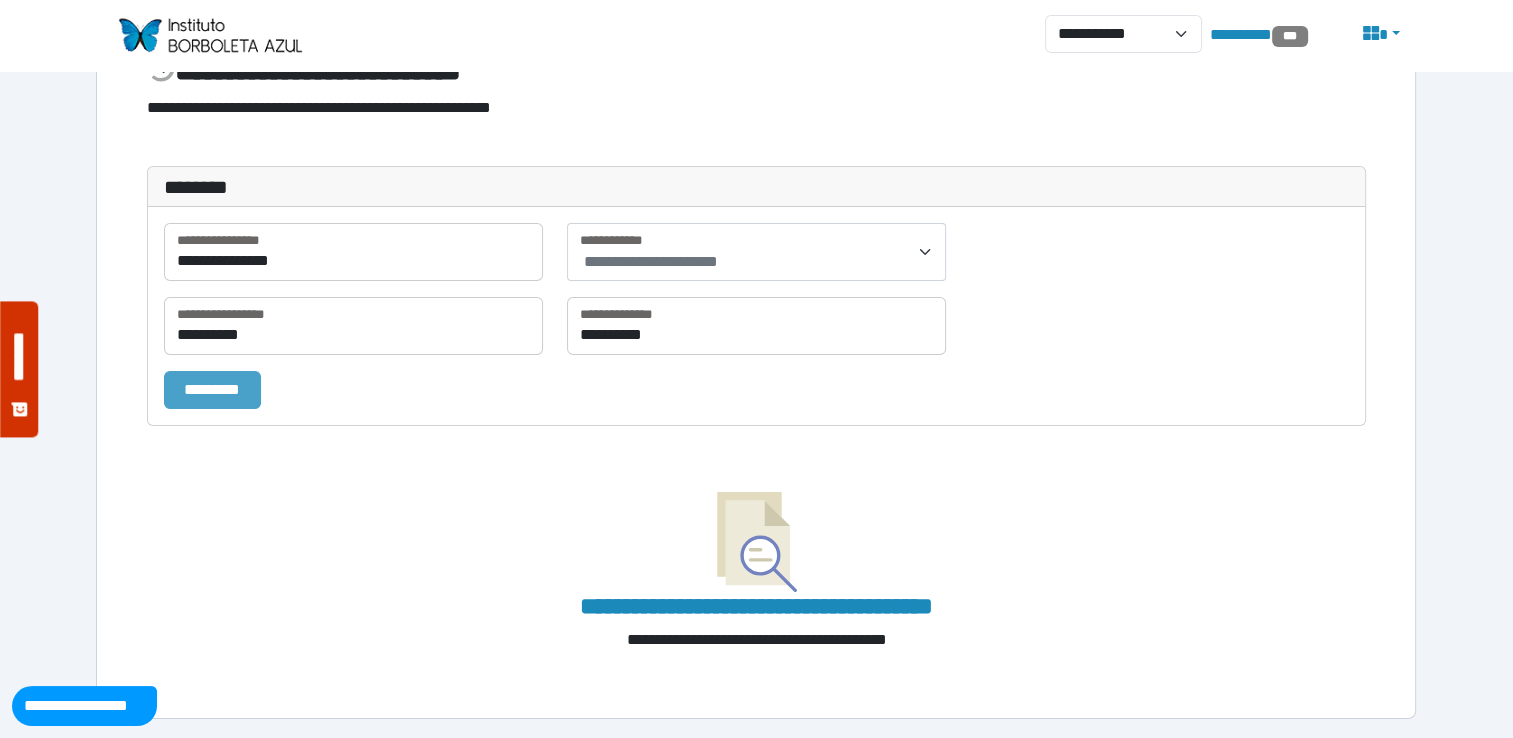 click on "*********" at bounding box center [212, 390] 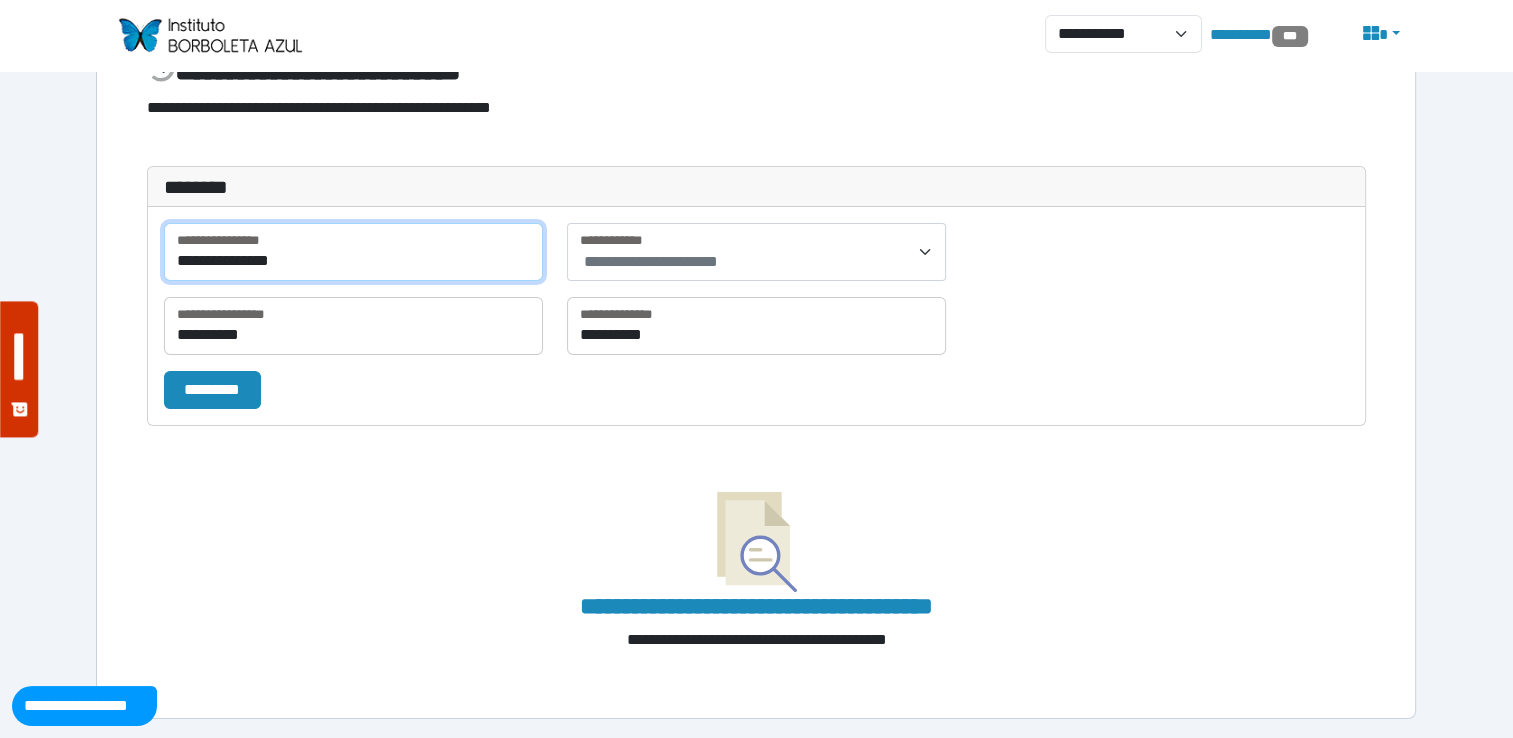 drag, startPoint x: 245, startPoint y: 258, endPoint x: 491, endPoint y: 294, distance: 248.6202 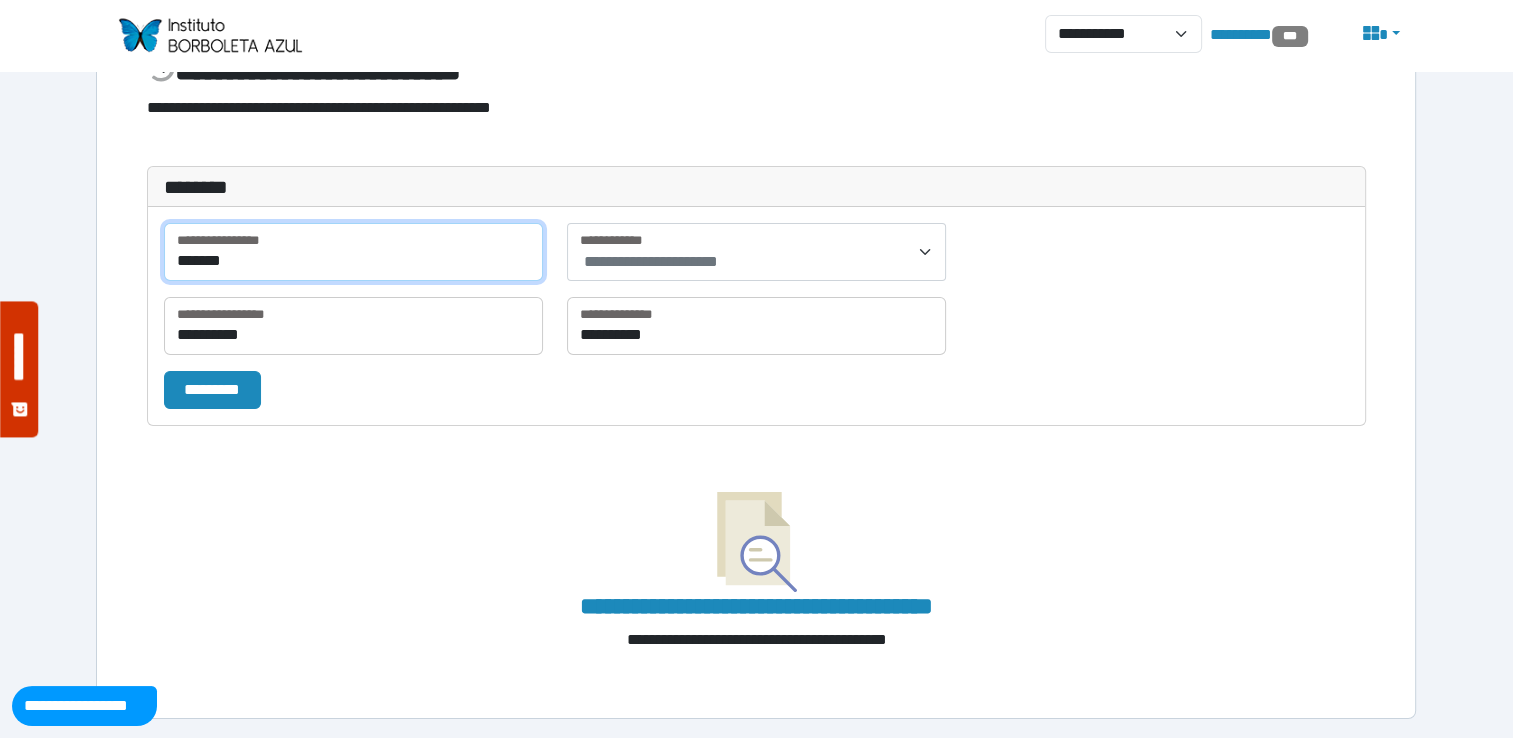 type on "*******" 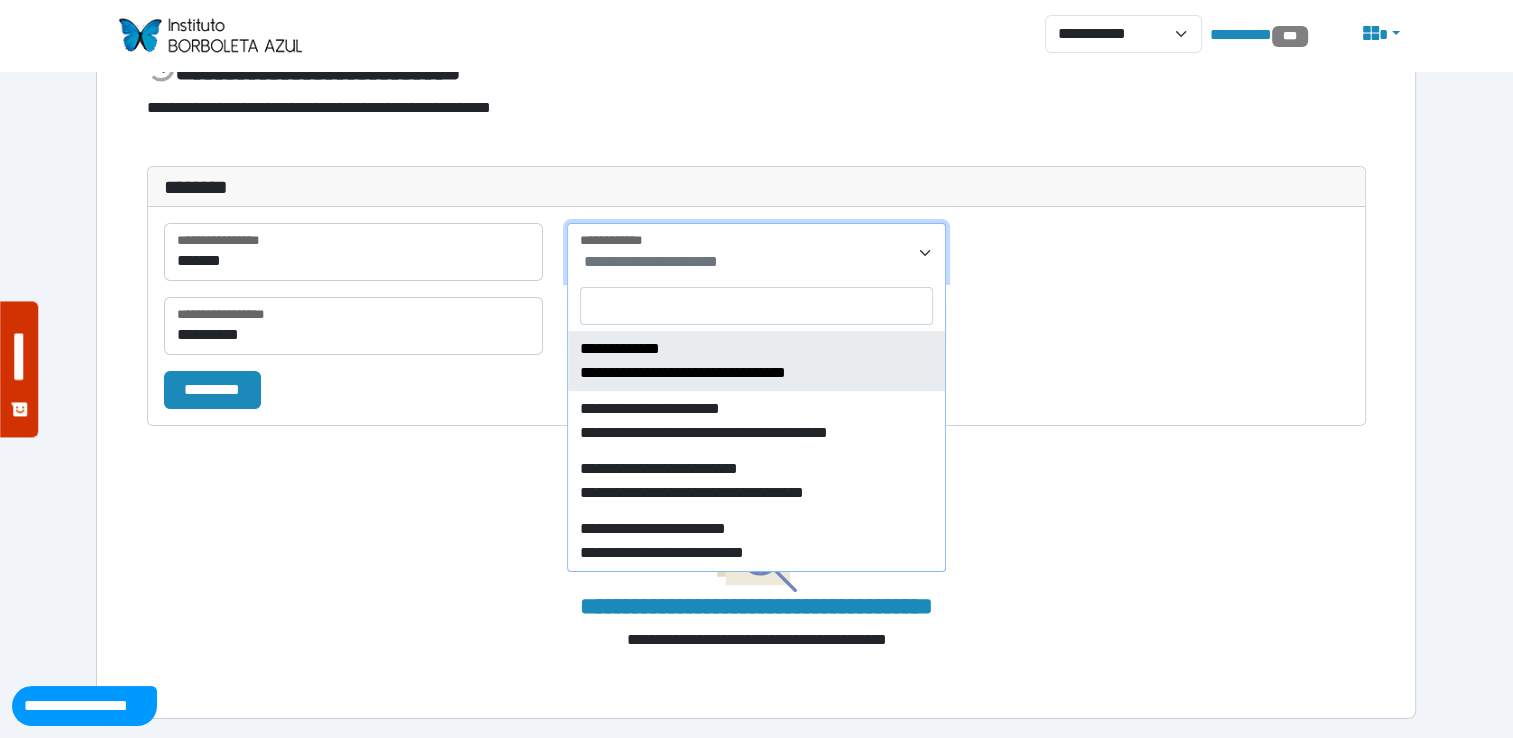 click on "**********" at bounding box center (756, 252) 